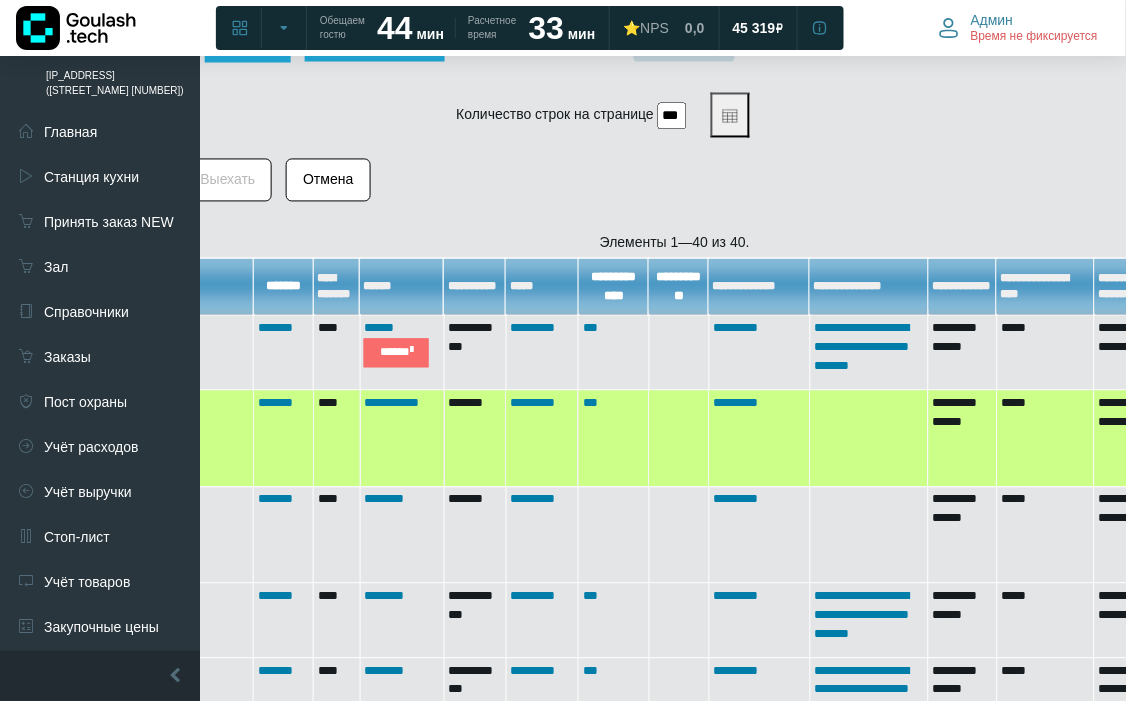 scroll, scrollTop: 777, scrollLeft: 345, axis: both 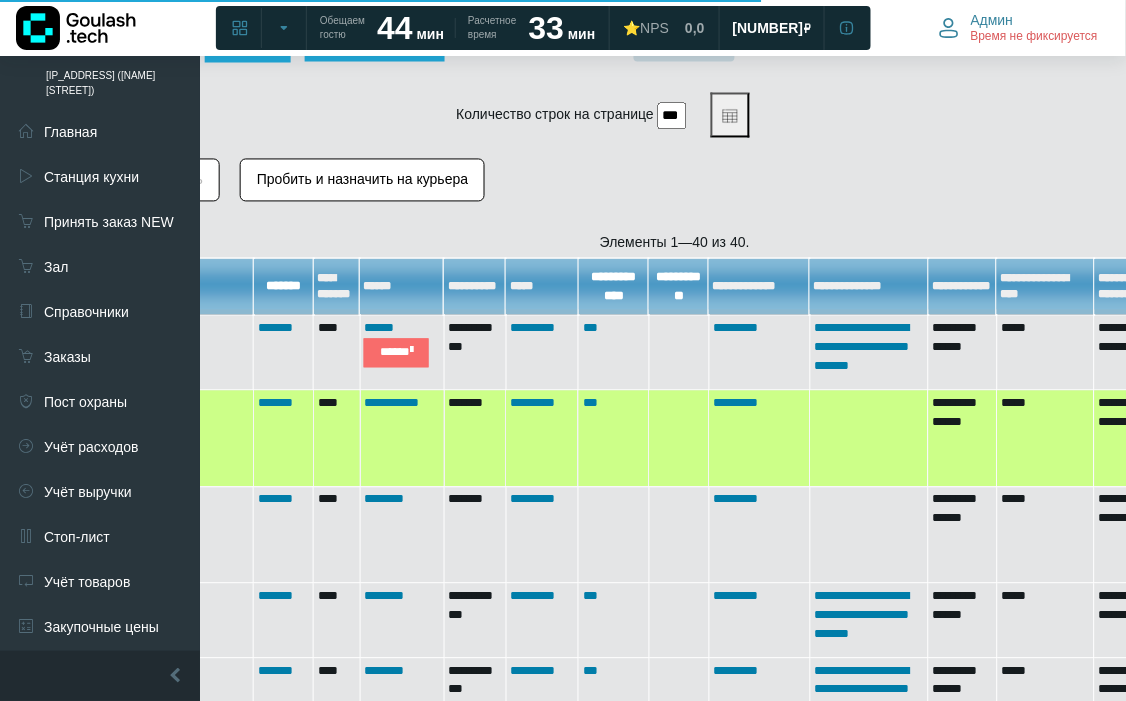 click on "Гости" at bounding box center [100, 717] 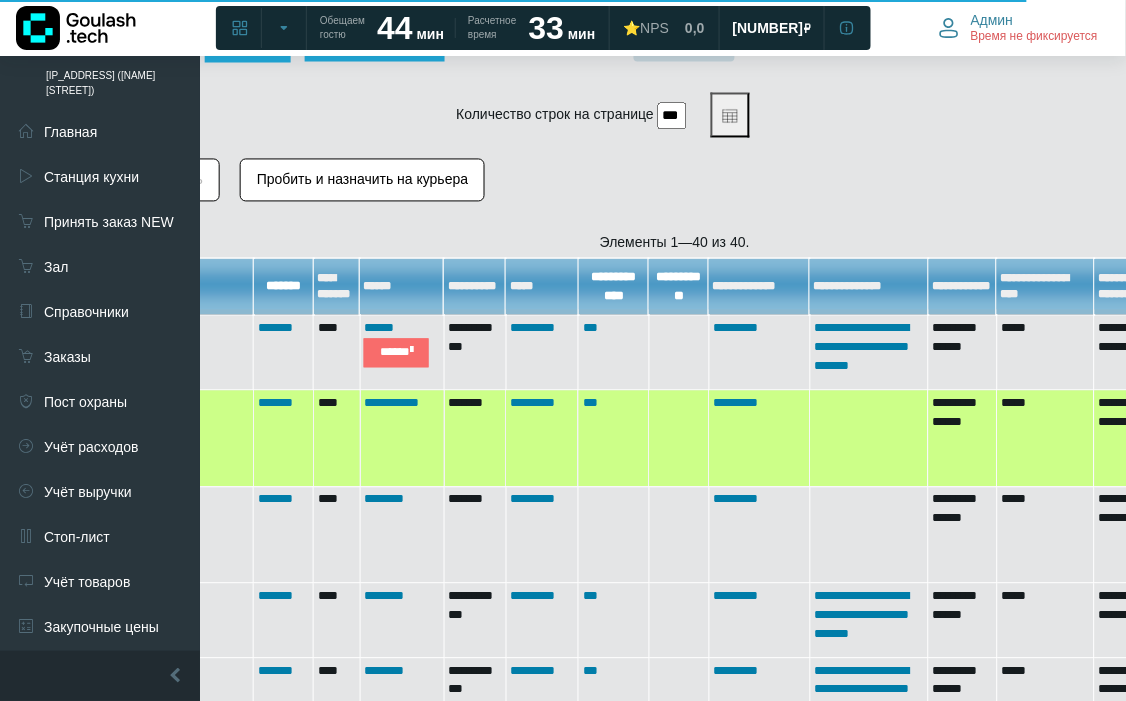 scroll, scrollTop: 444, scrollLeft: 0, axis: vertical 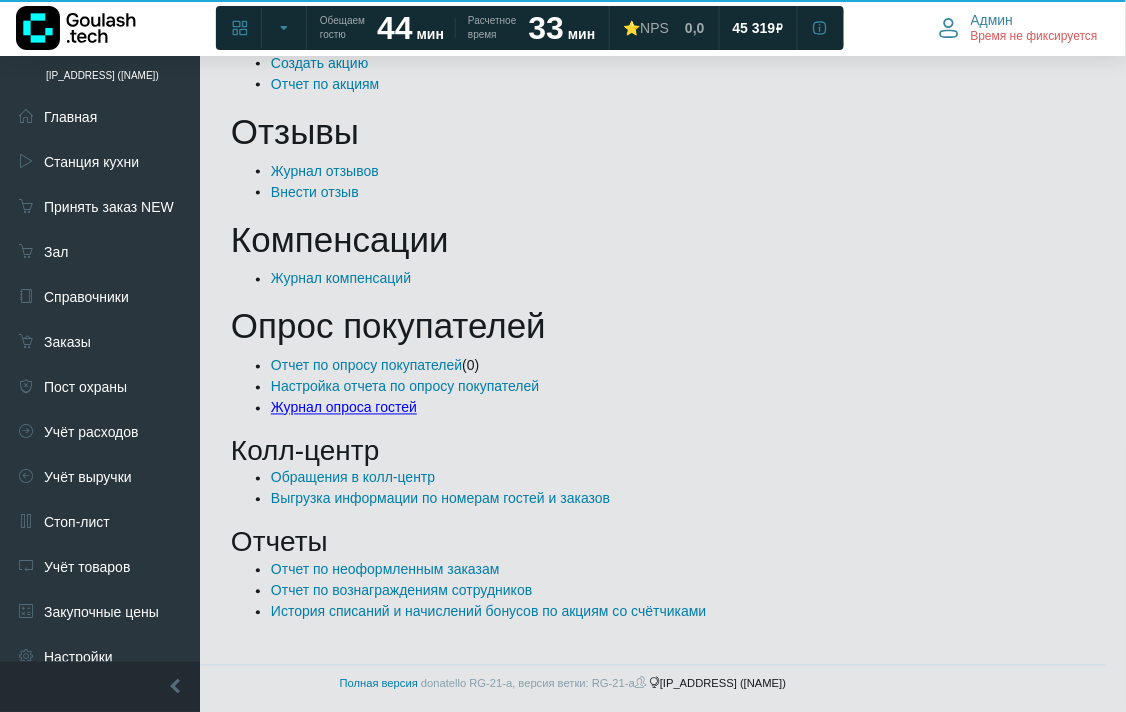 click on "Журнал опроса гостей" at bounding box center [344, 408] 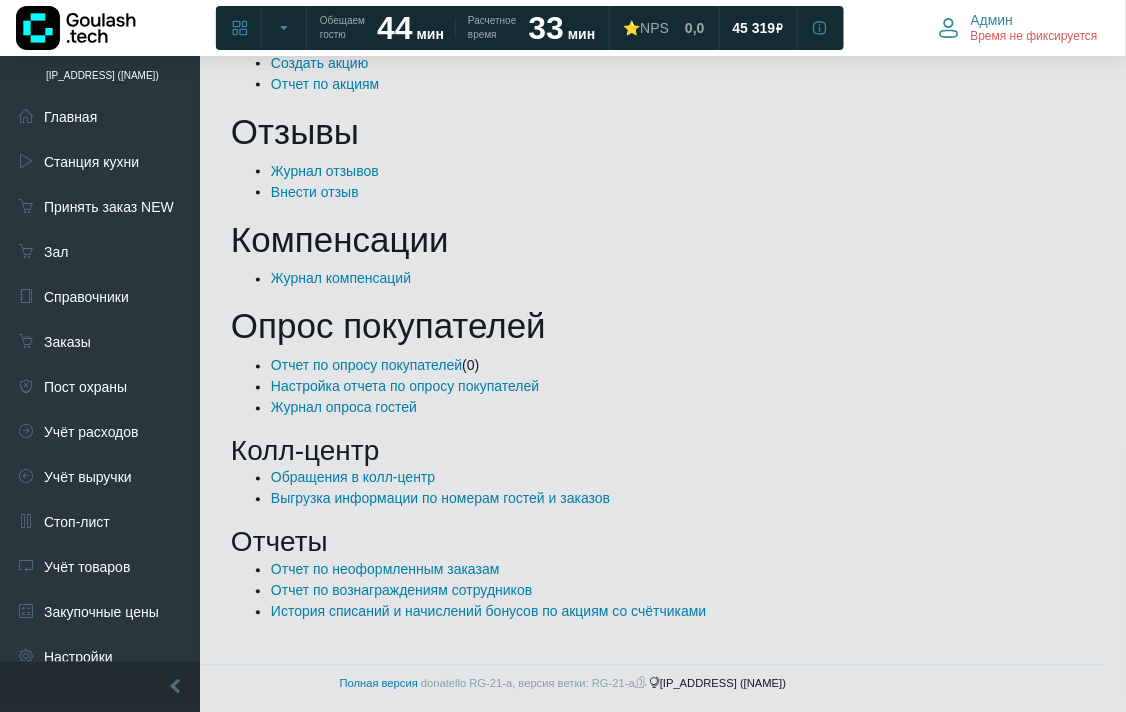 scroll, scrollTop: 347, scrollLeft: 0, axis: vertical 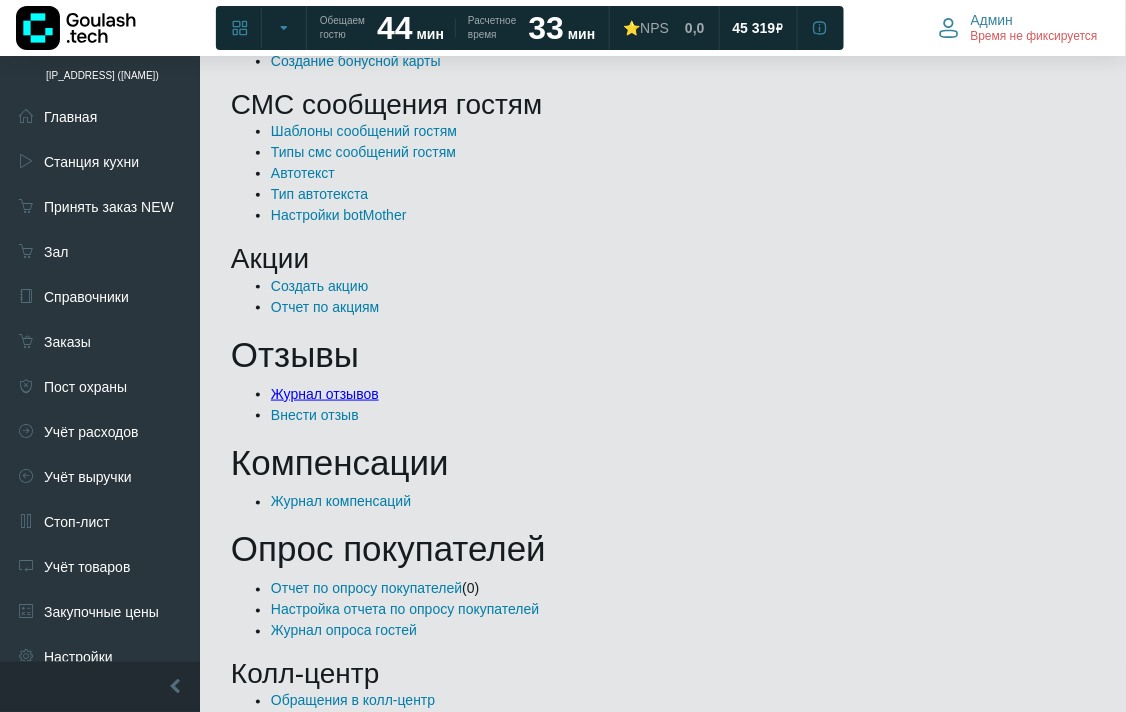 click on "Журнал отзывов" at bounding box center (325, 394) 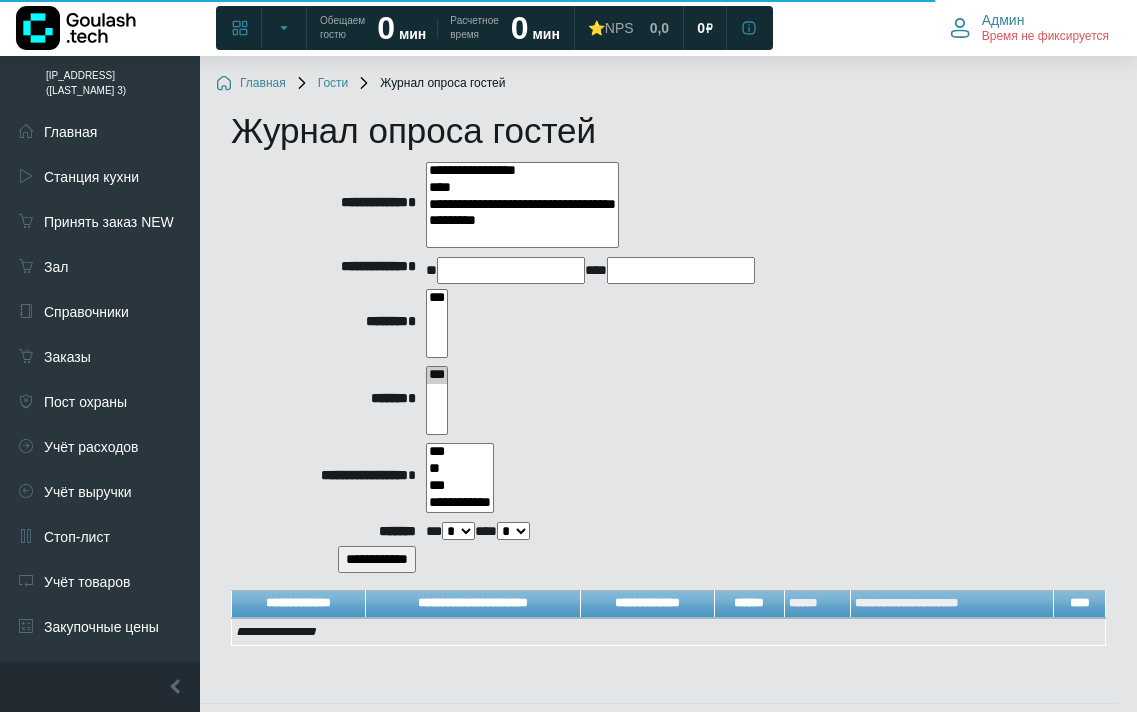 select 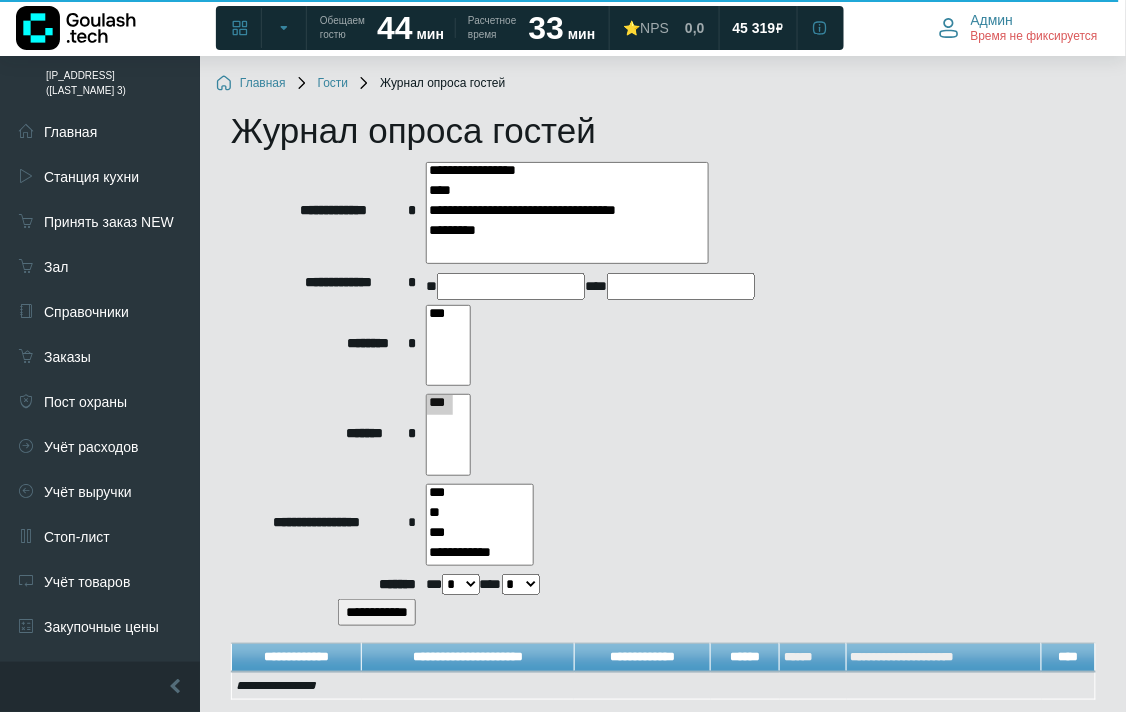 scroll, scrollTop: 83, scrollLeft: 0, axis: vertical 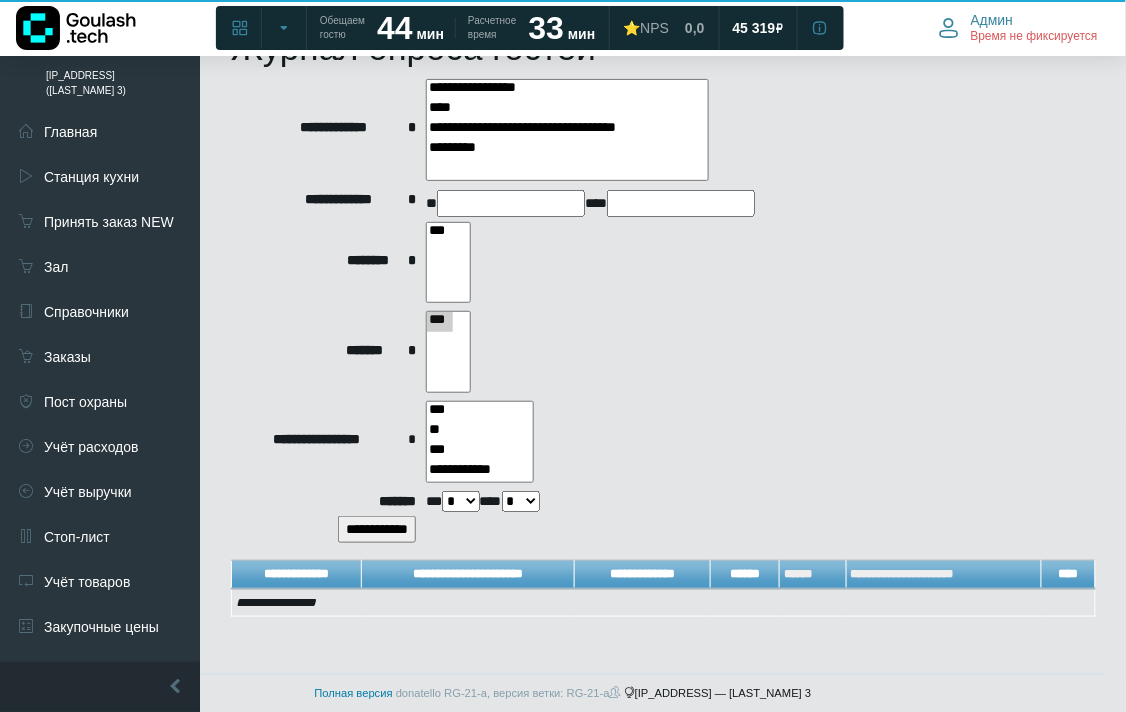 click on "**********" at bounding box center (377, 529) 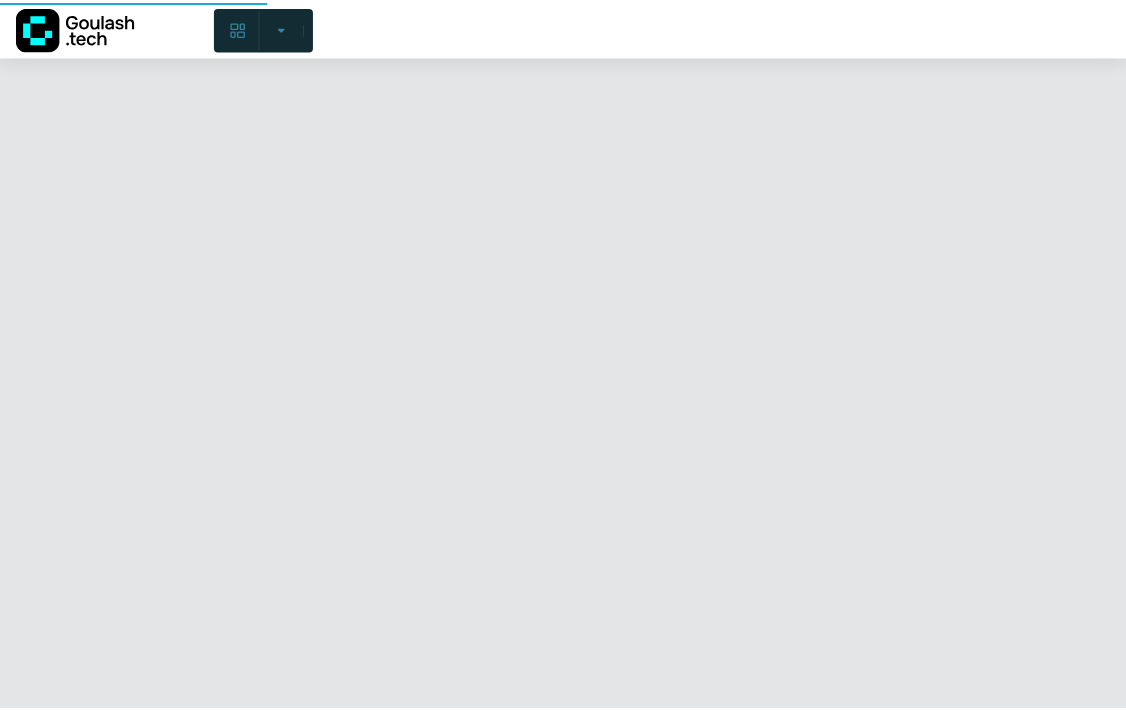 scroll, scrollTop: 0, scrollLeft: 0, axis: both 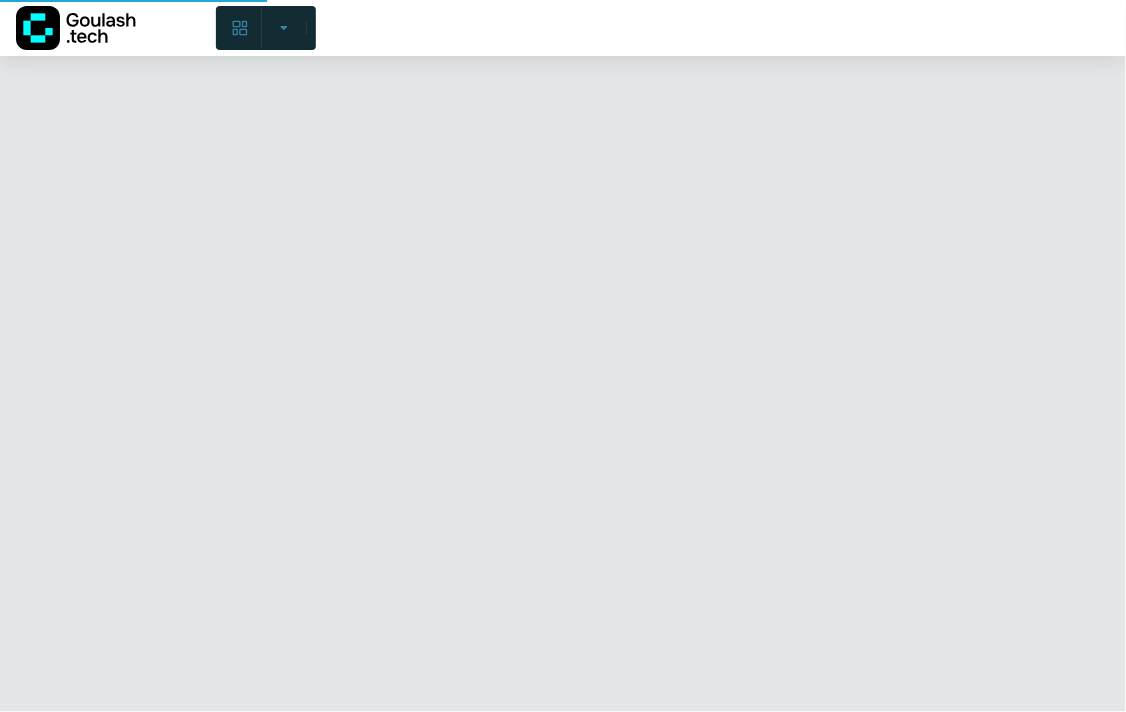 select 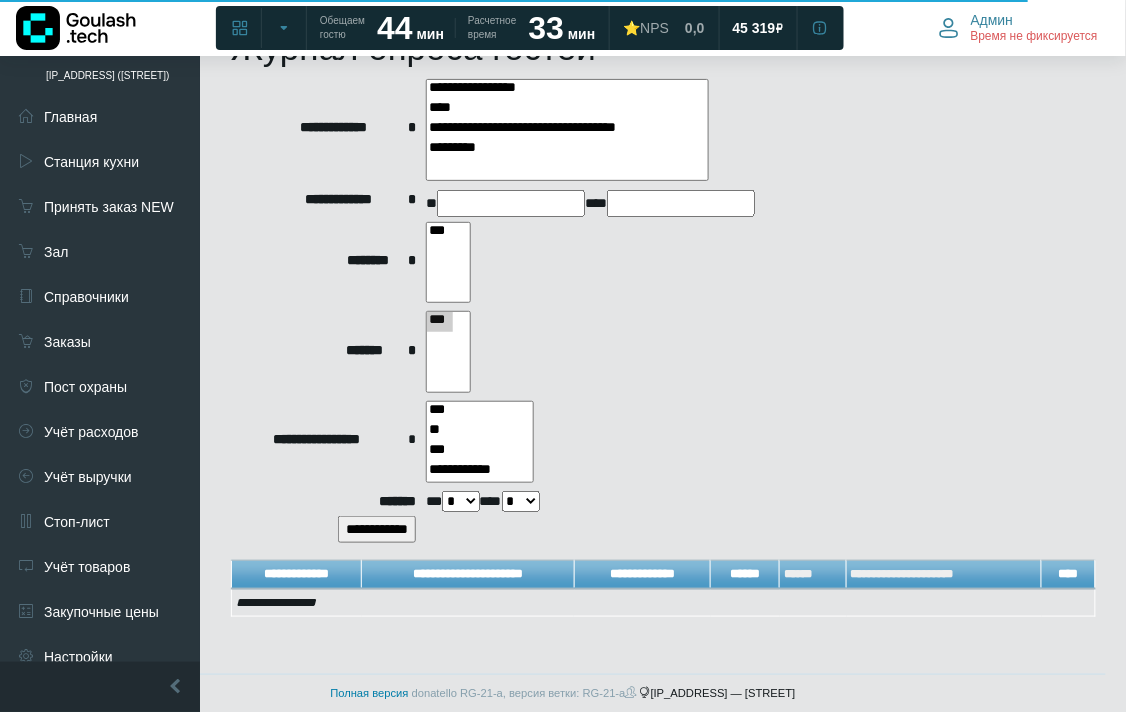 scroll, scrollTop: 0, scrollLeft: 0, axis: both 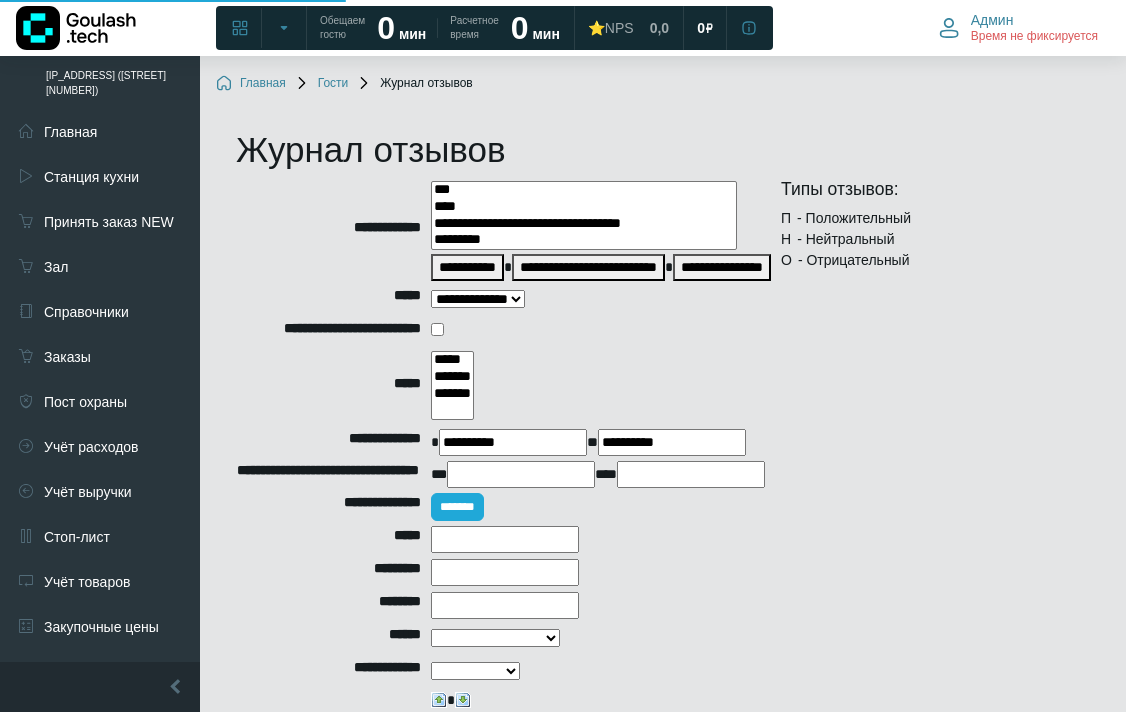 select 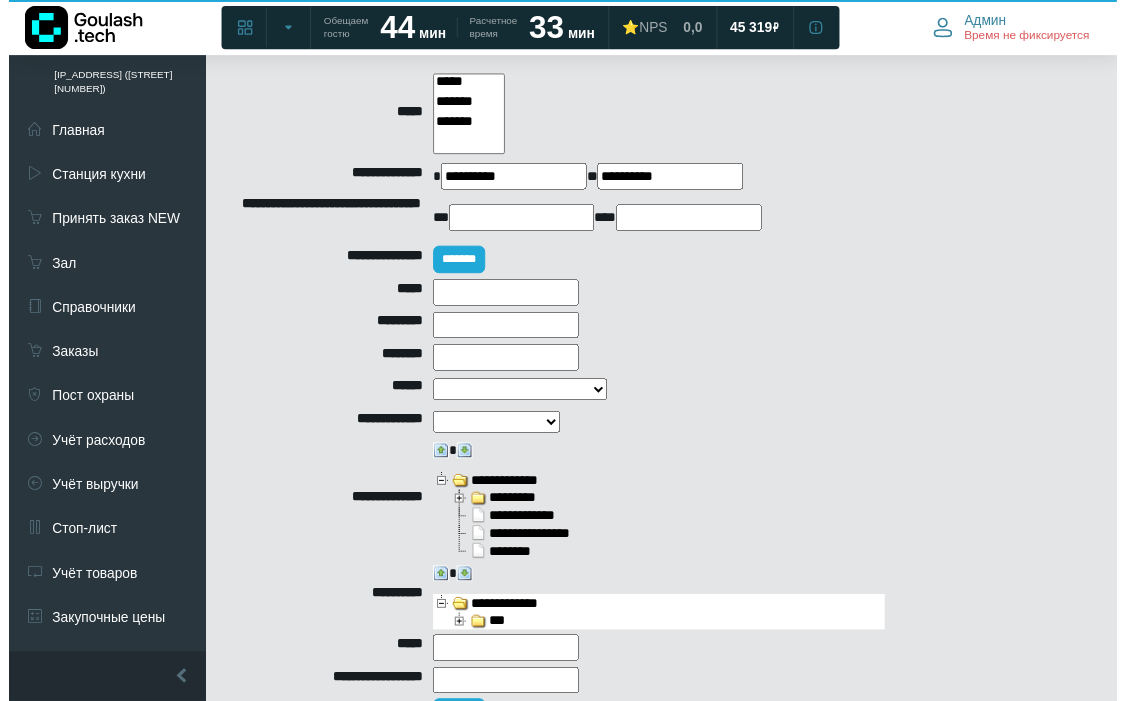 scroll, scrollTop: 620, scrollLeft: 0, axis: vertical 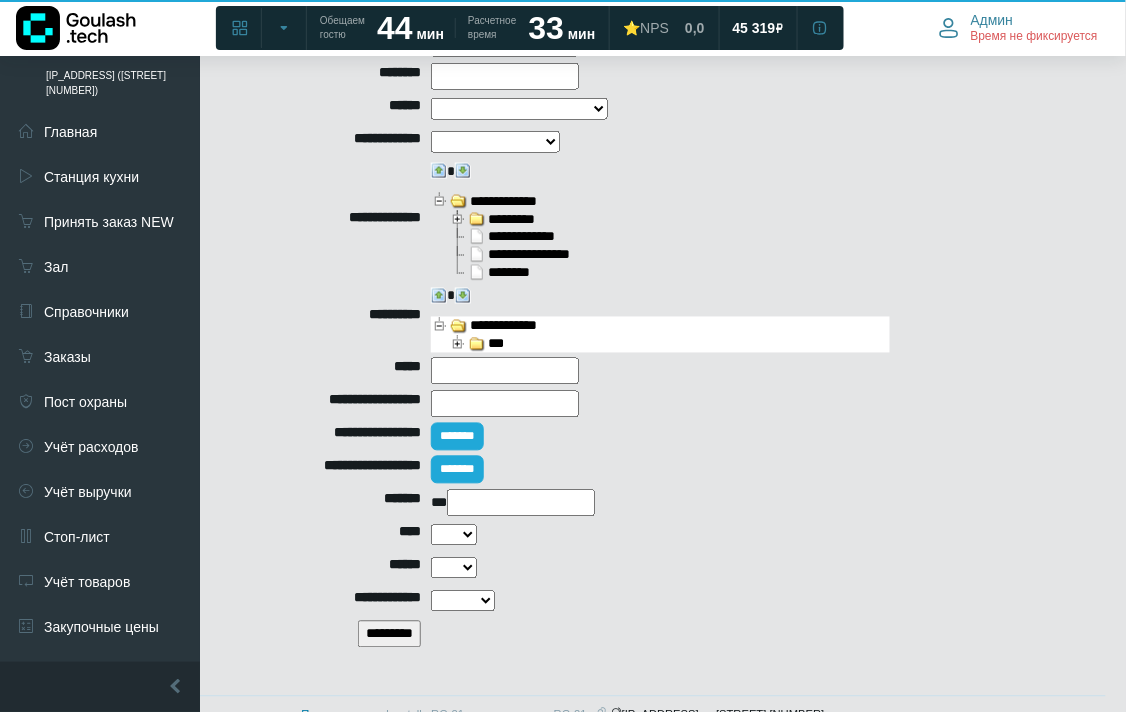 click on "*********" at bounding box center (389, 634) 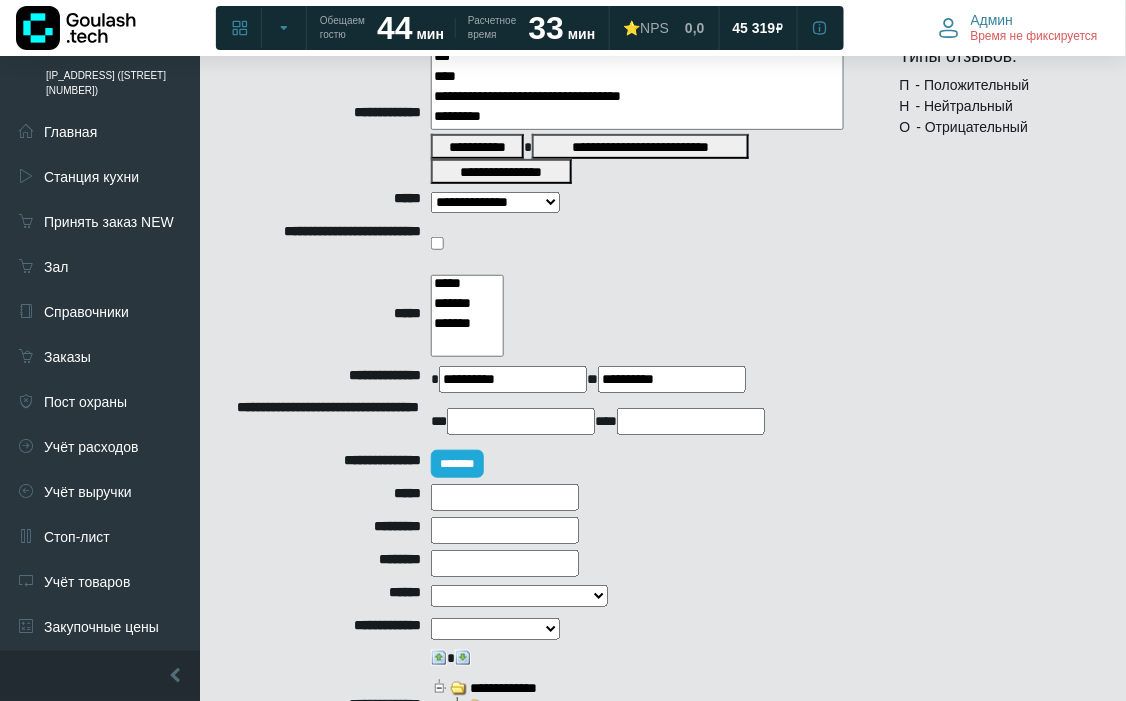 scroll, scrollTop: 22, scrollLeft: 0, axis: vertical 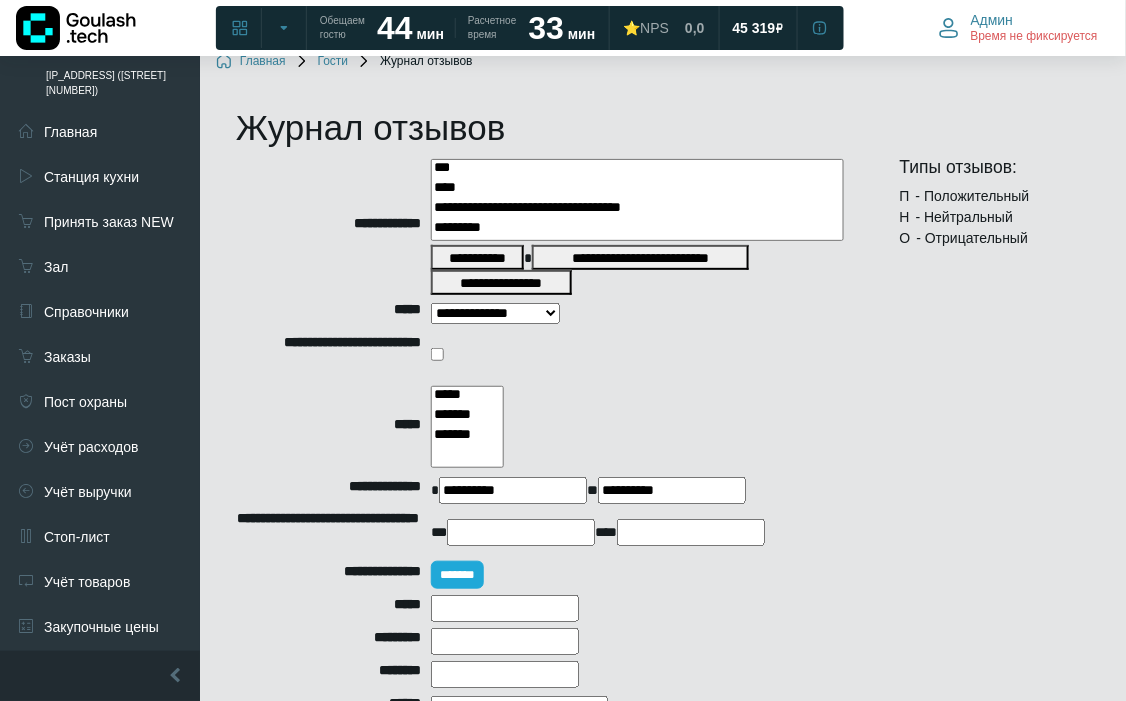 click on "**********" at bounding box center (513, 490) 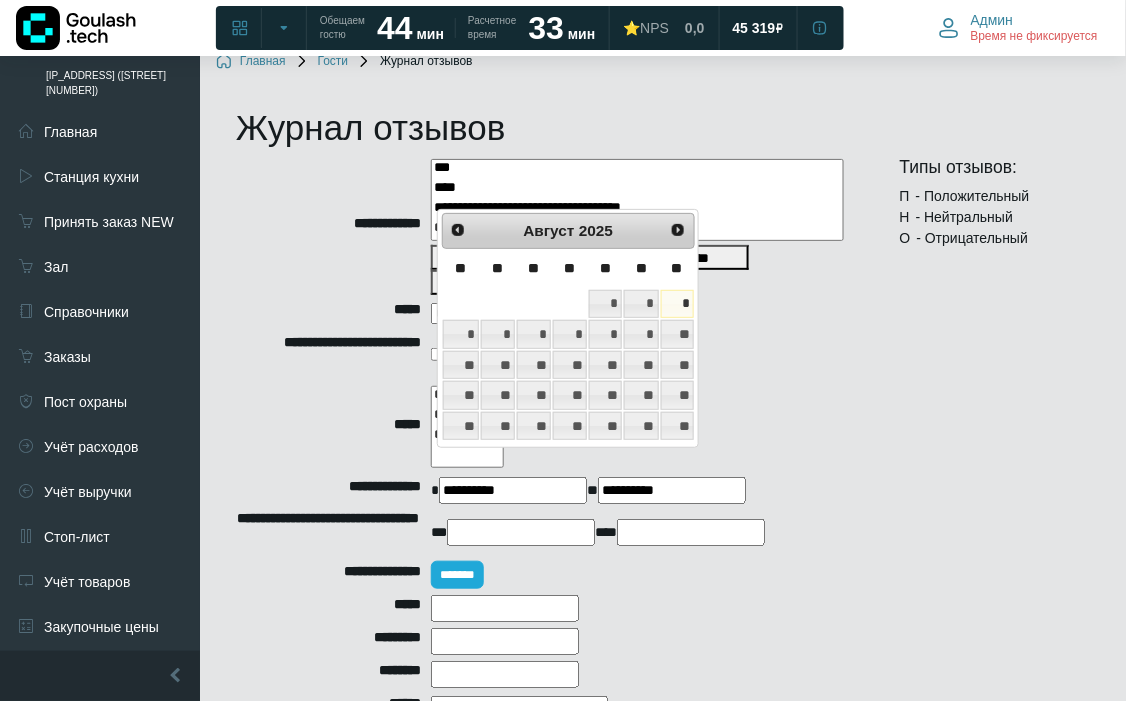 click on "<Пред" at bounding box center [458, 230] 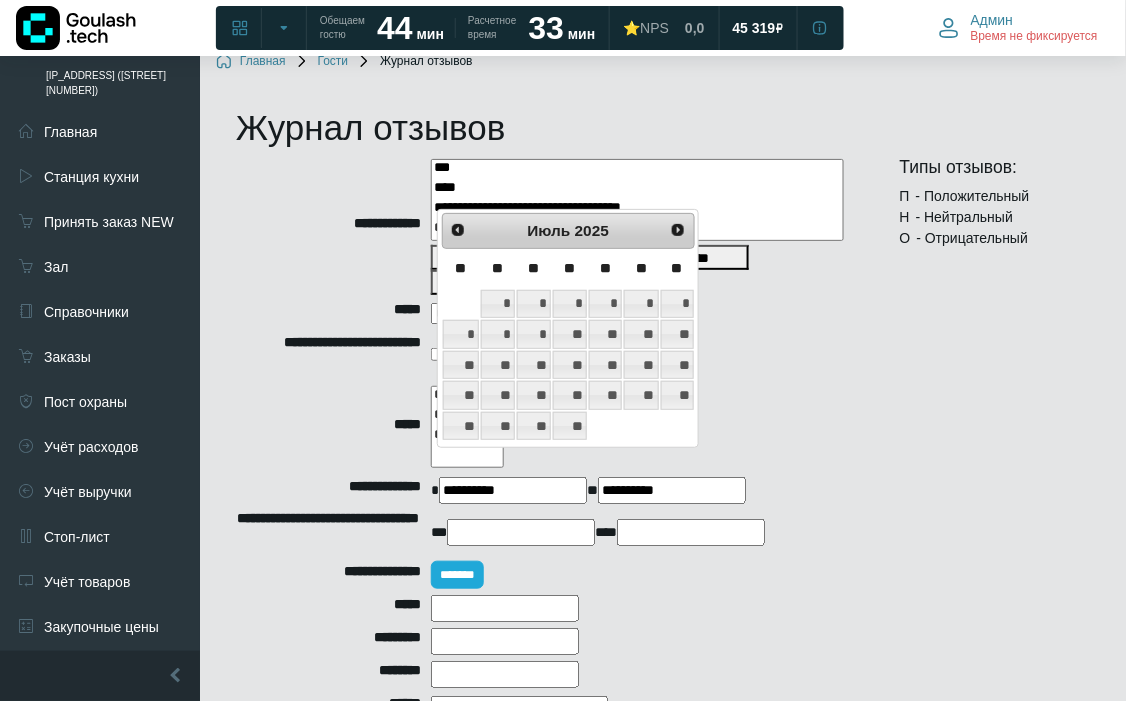click on "*" at bounding box center (498, 304) 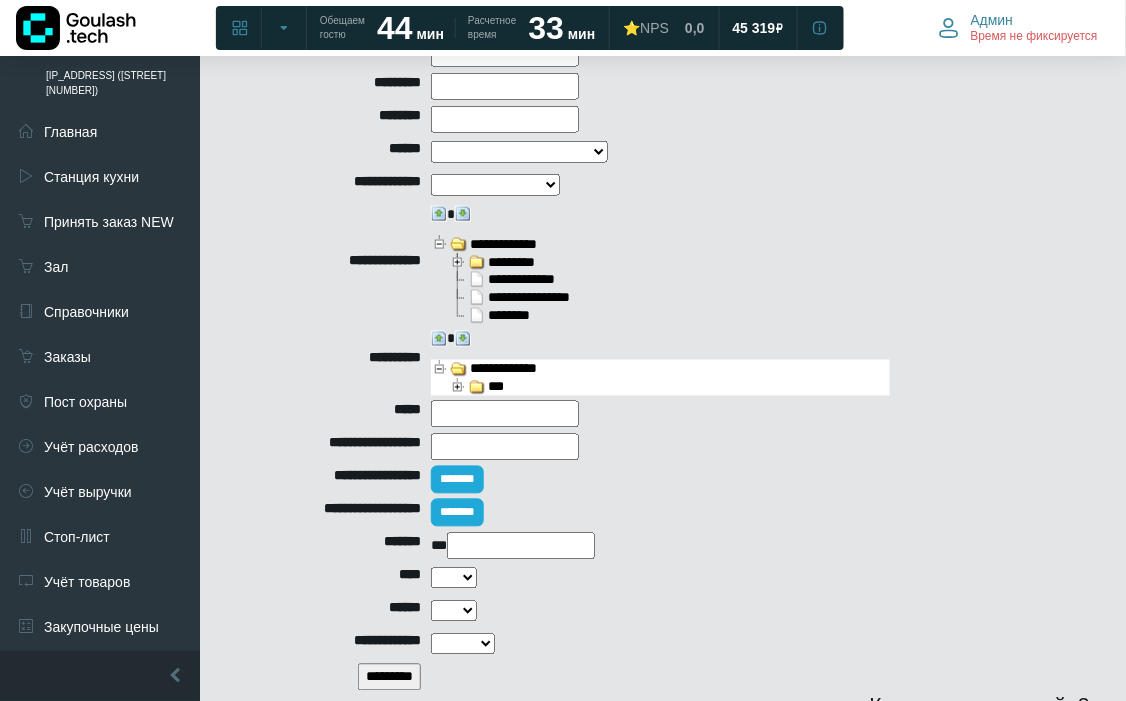 scroll, scrollTop: 688, scrollLeft: 0, axis: vertical 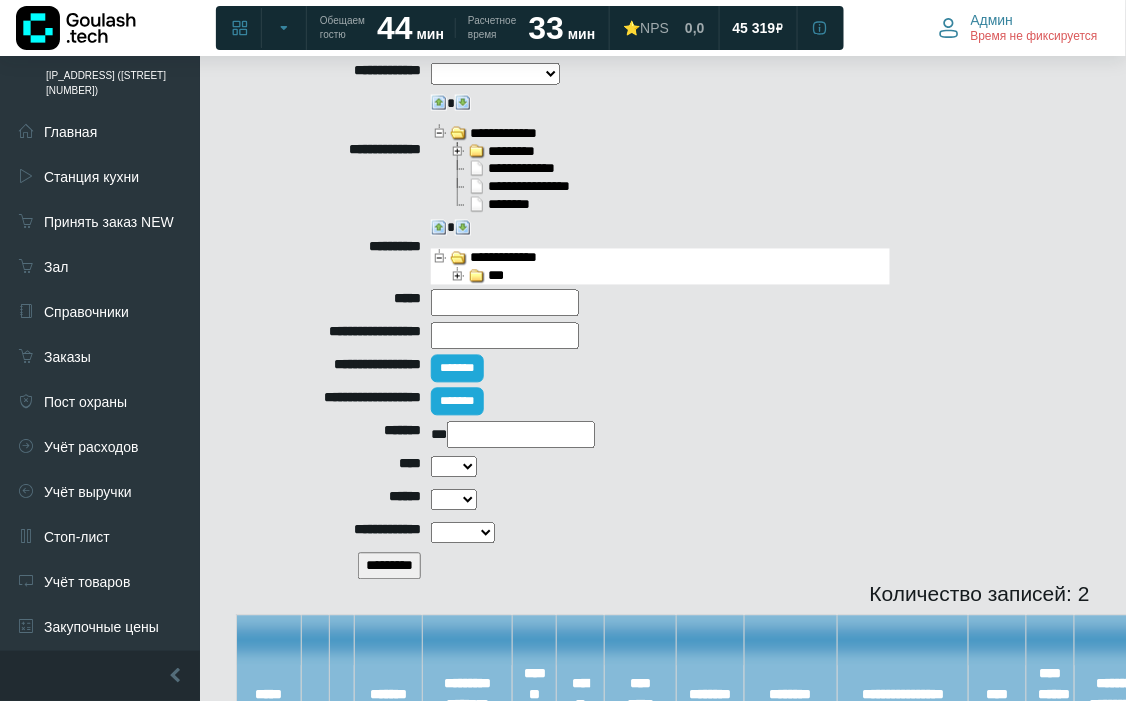 click on "*********" at bounding box center [389, 566] 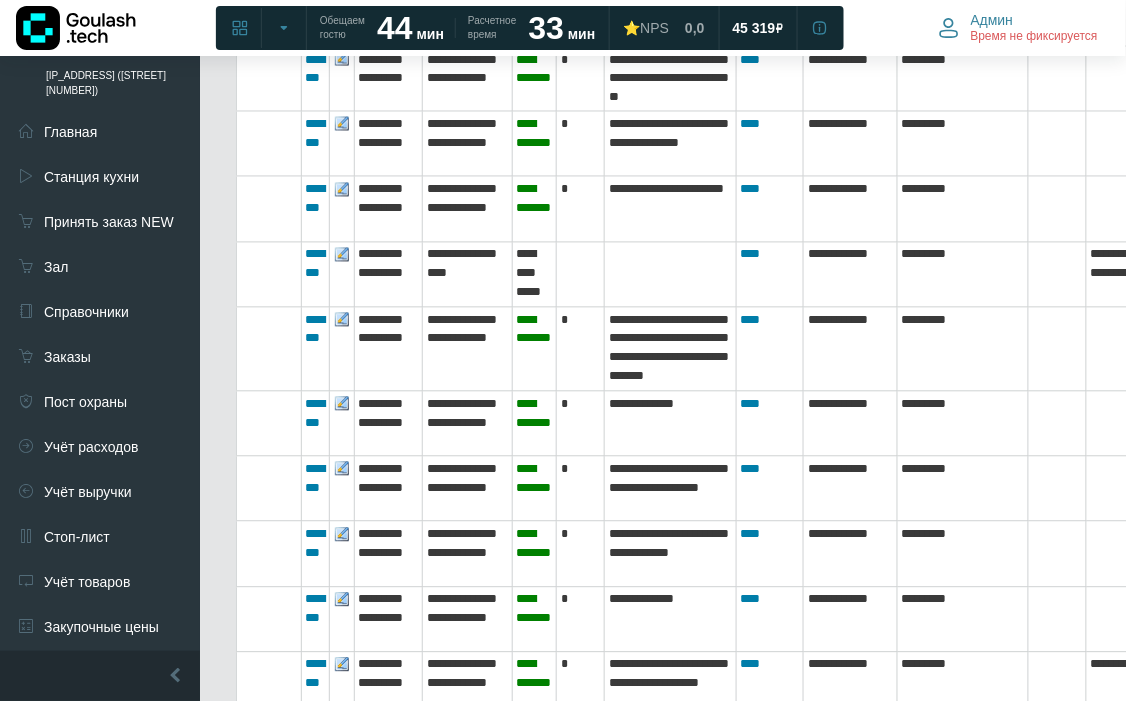 scroll, scrollTop: 2355, scrollLeft: 0, axis: vertical 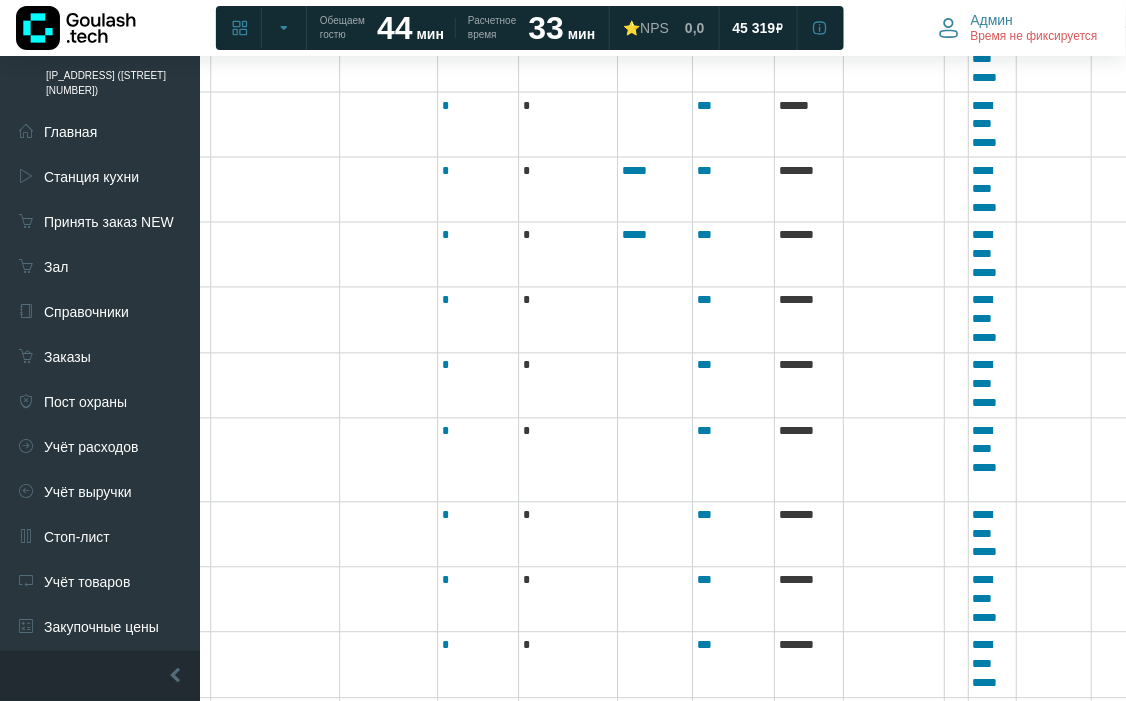 drag, startPoint x: 392, startPoint y: 704, endPoint x: 584, endPoint y: 674, distance: 194.32962 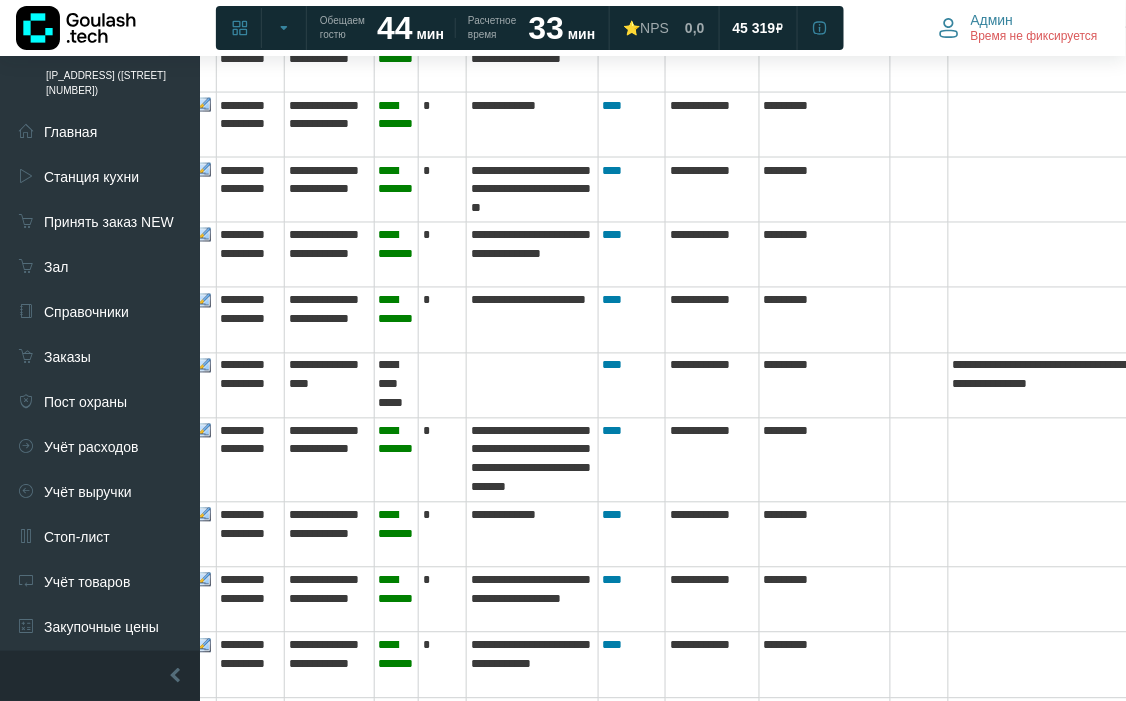 scroll, scrollTop: 2355, scrollLeft: 91, axis: both 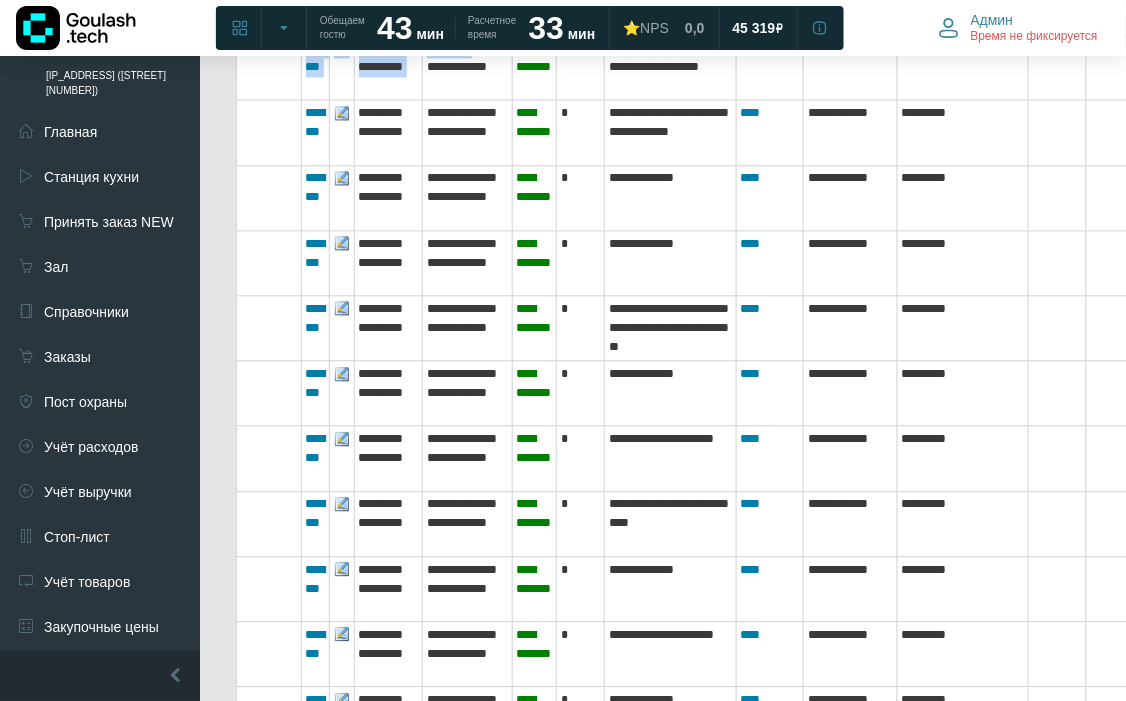 drag, startPoint x: 318, startPoint y: 700, endPoint x: 458, endPoint y: 690, distance: 140.35669 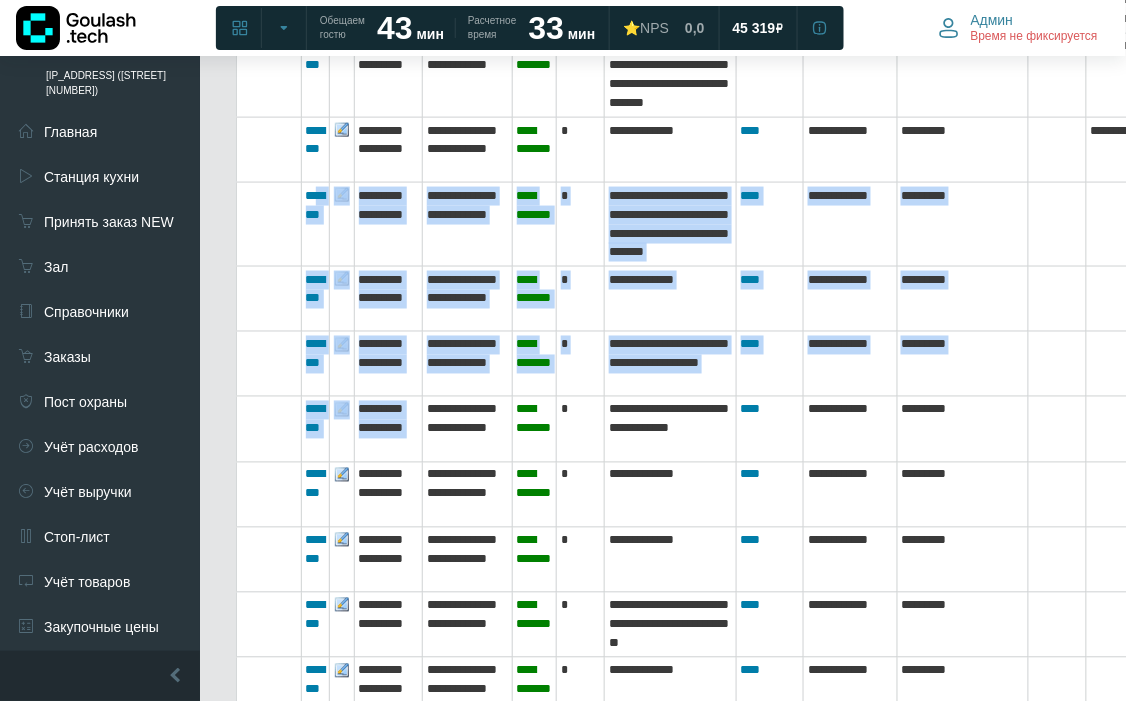 scroll, scrollTop: 7086, scrollLeft: 0, axis: vertical 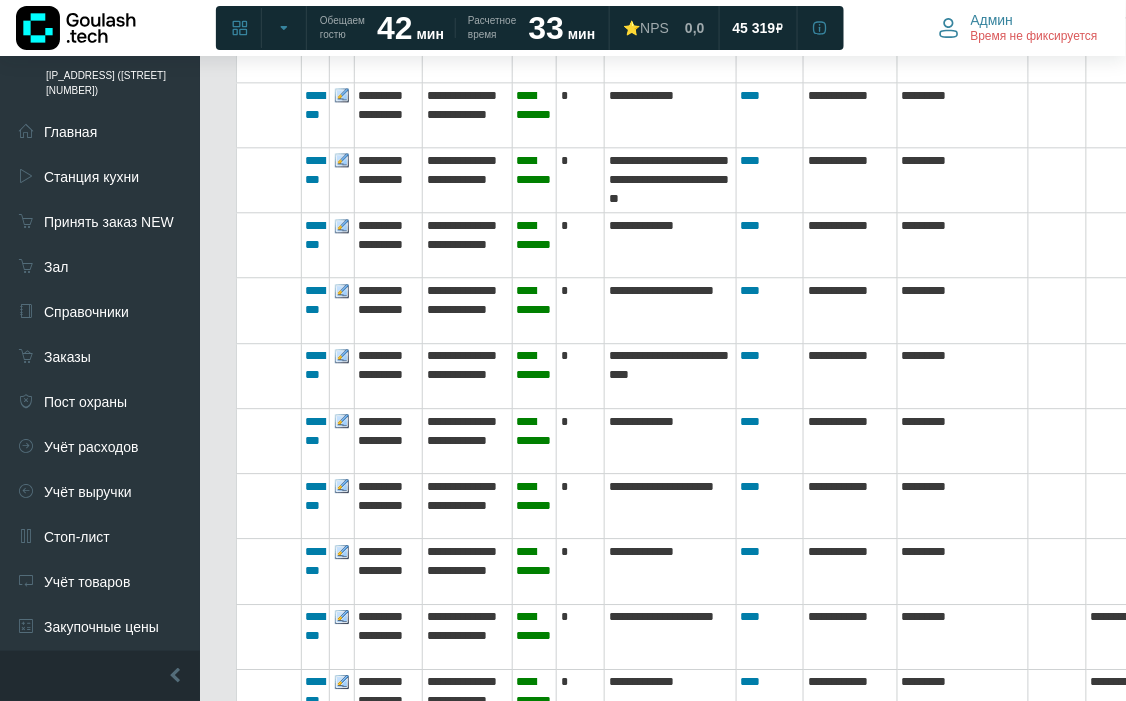 click on "*" at bounding box center [581, -146] 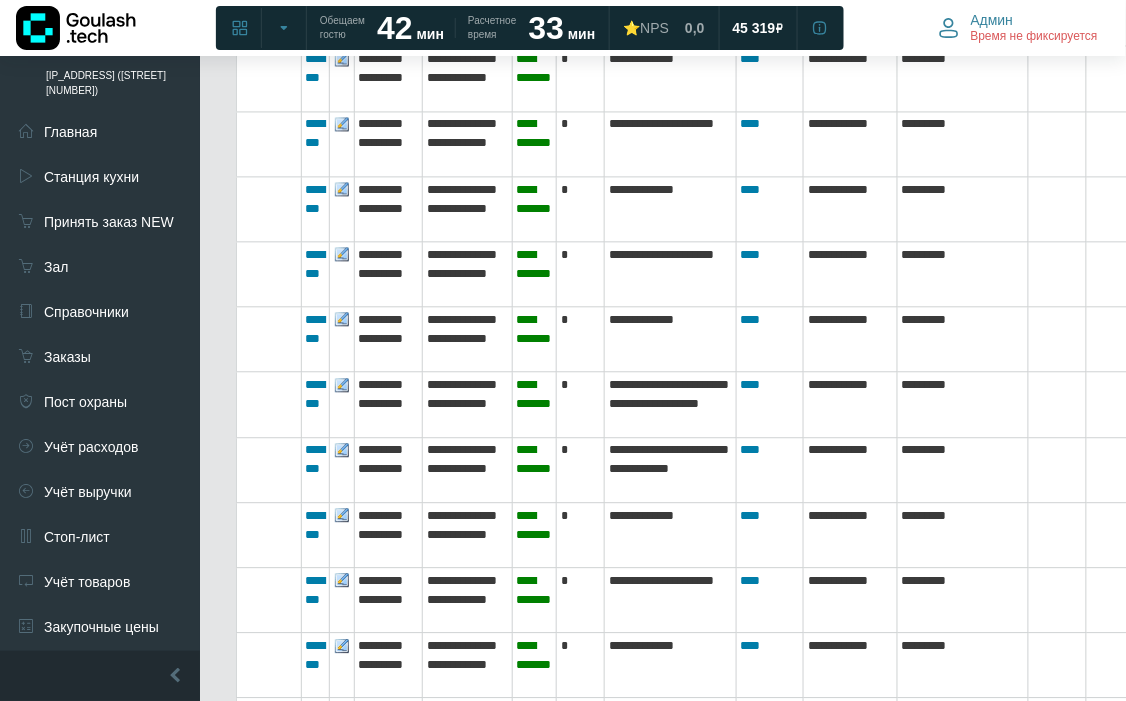 scroll, scrollTop: 9197, scrollLeft: 0, axis: vertical 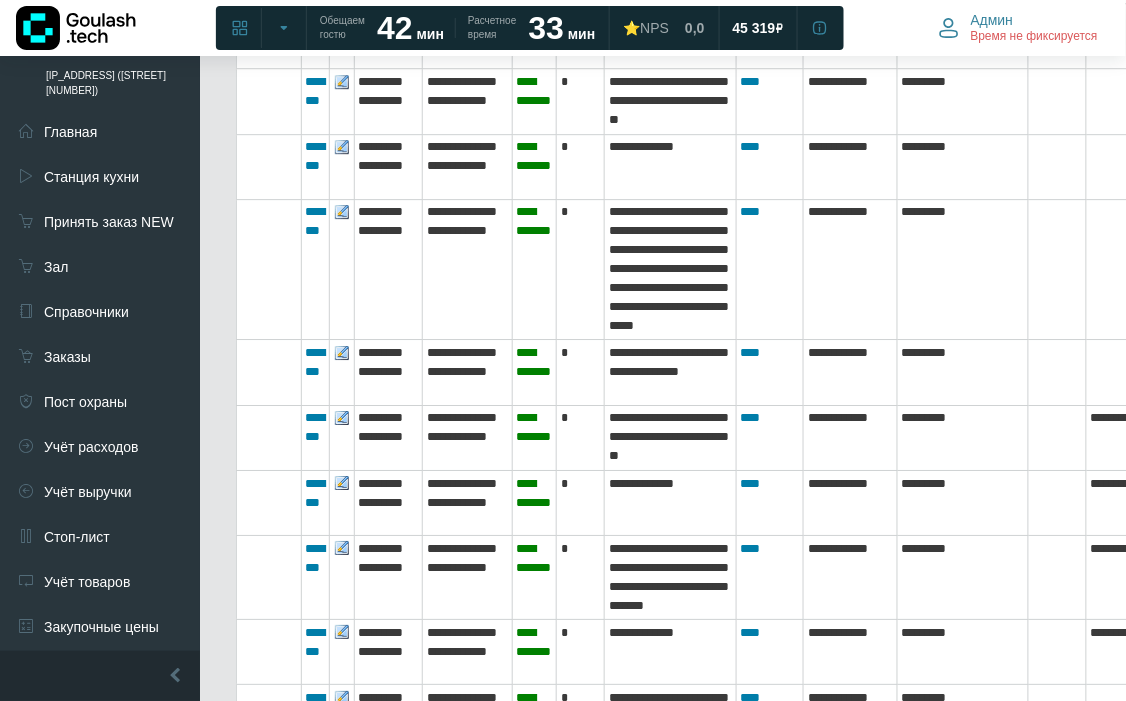 drag, startPoint x: 306, startPoint y: 700, endPoint x: 365, endPoint y: 647, distance: 79.30952 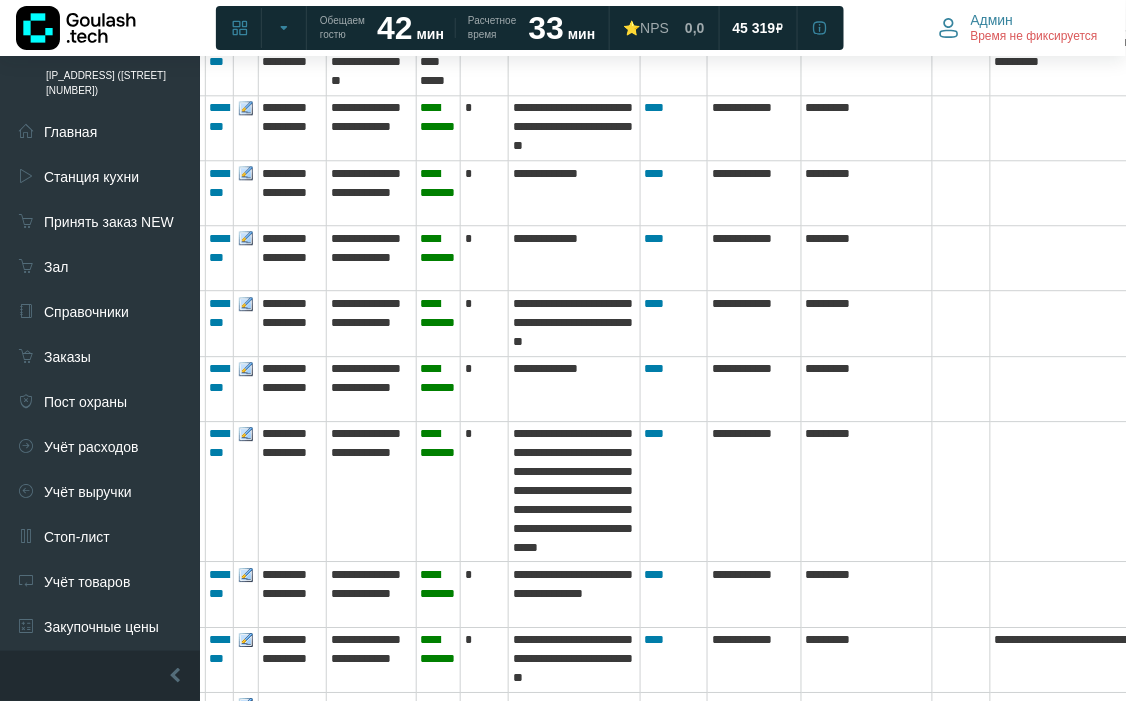 scroll, scrollTop: 17960, scrollLeft: 0, axis: vertical 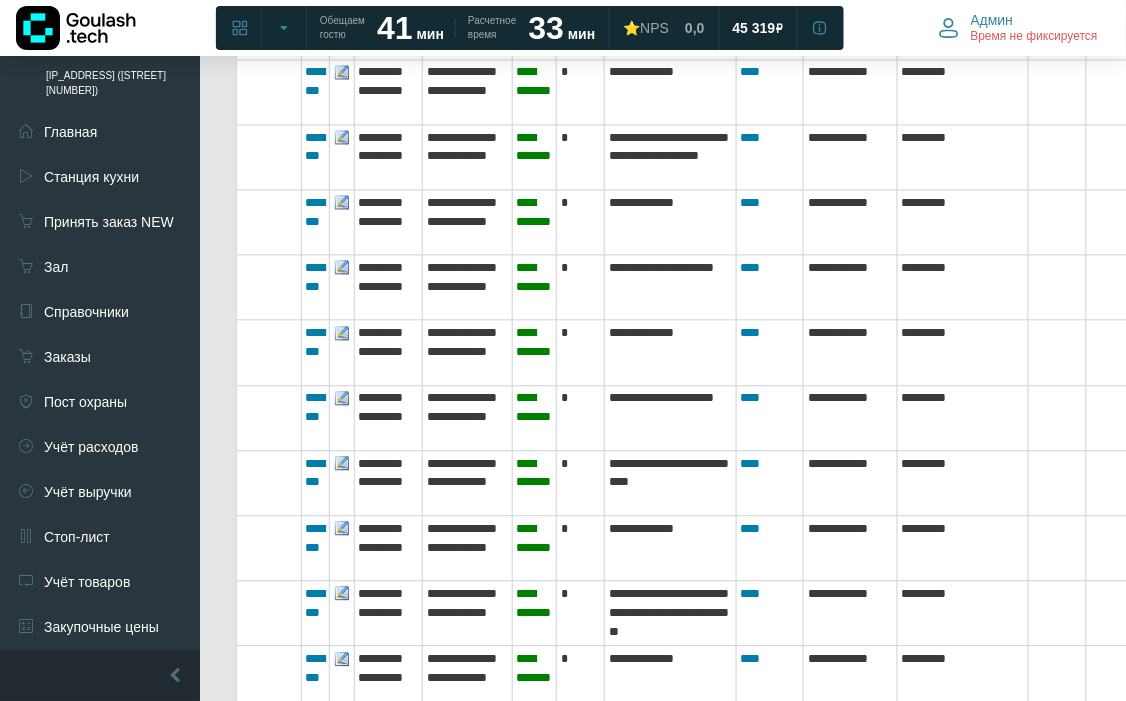 click at bounding box center (342, -1010) 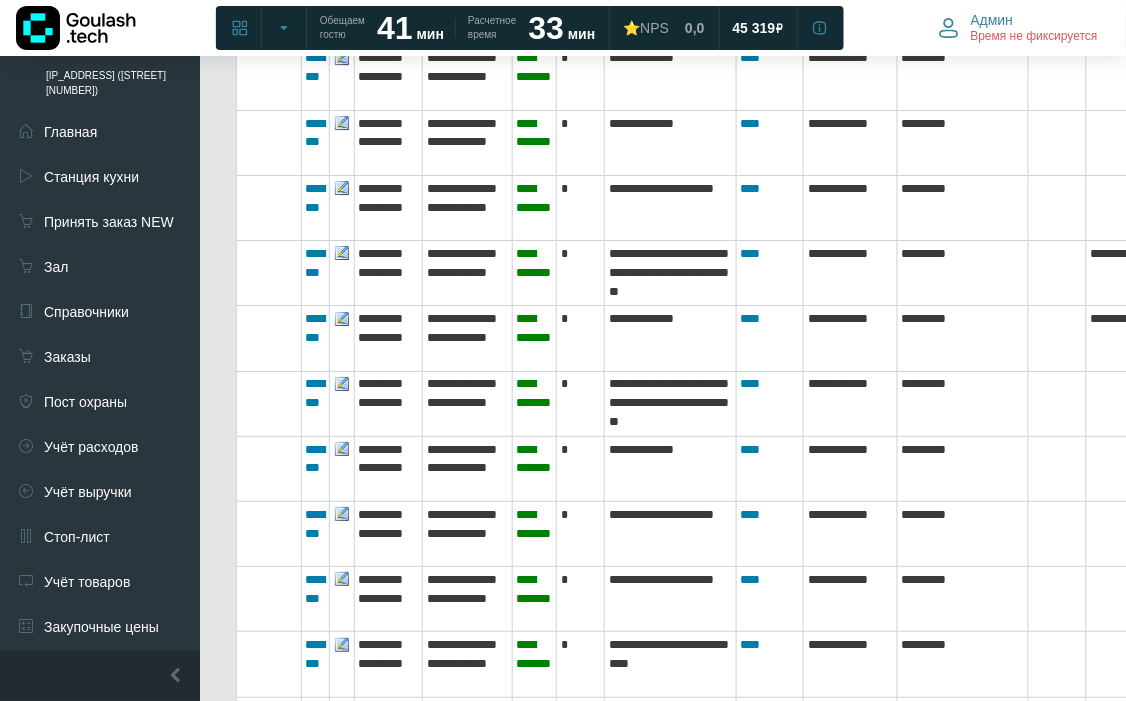scroll, scrollTop: 20182, scrollLeft: 0, axis: vertical 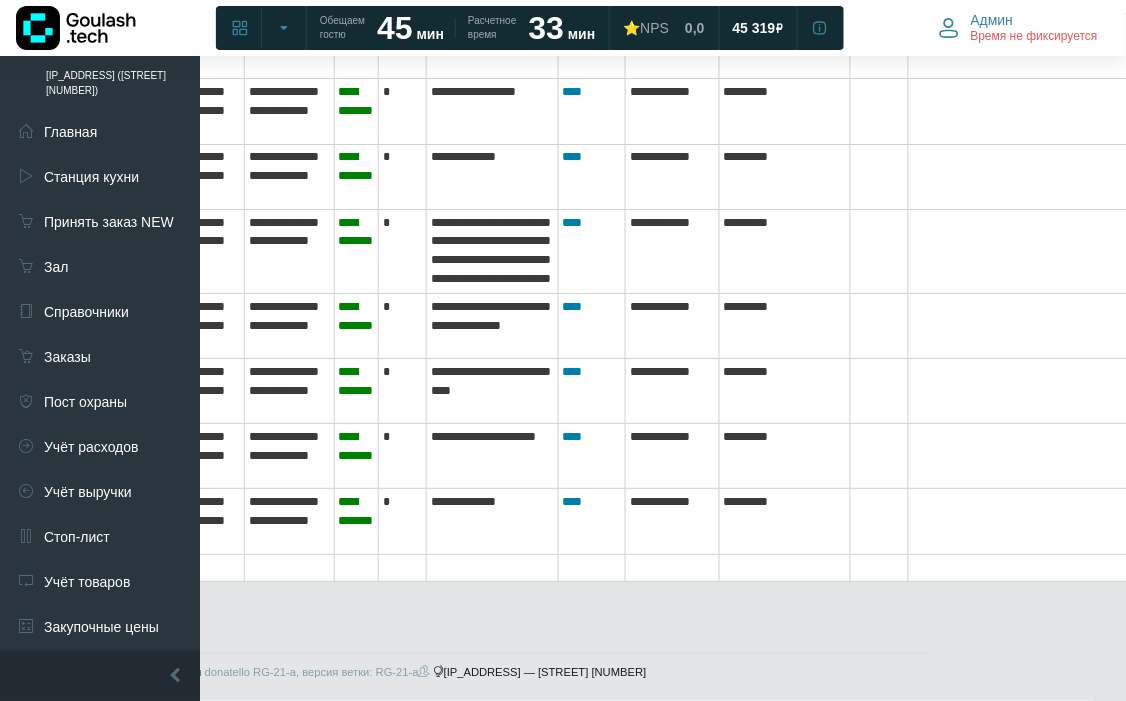 drag, startPoint x: 447, startPoint y: 700, endPoint x: 320, endPoint y: 674, distance: 129.6341 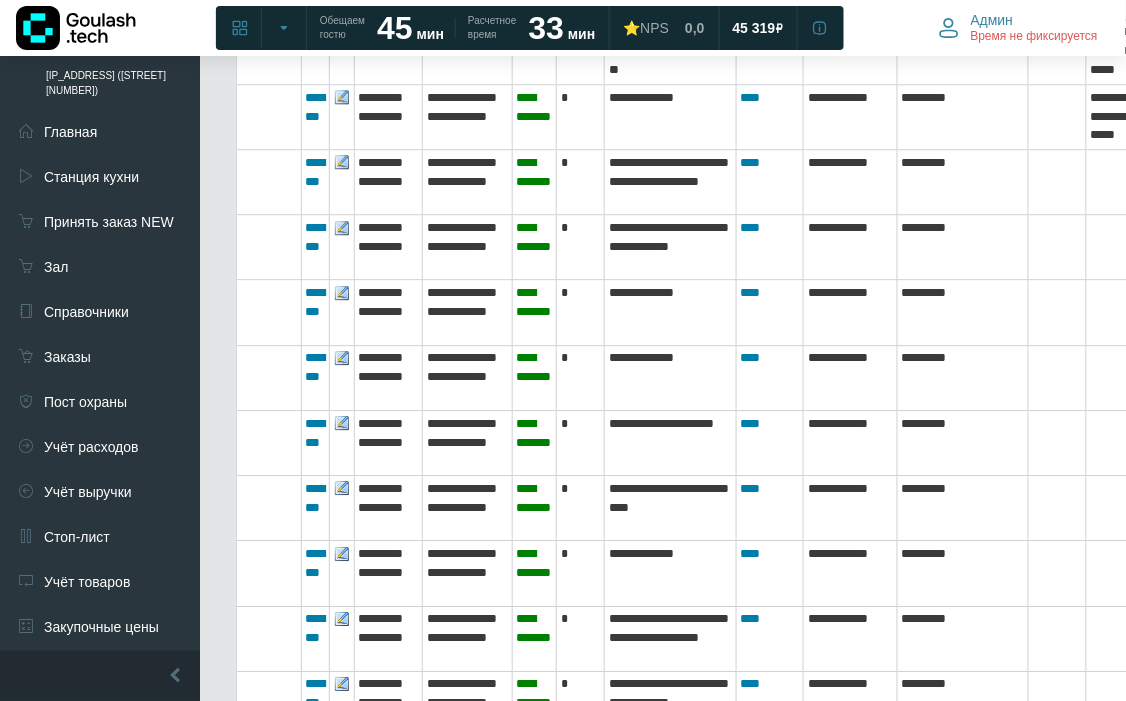 scroll, scrollTop: 20845, scrollLeft: 0, axis: vertical 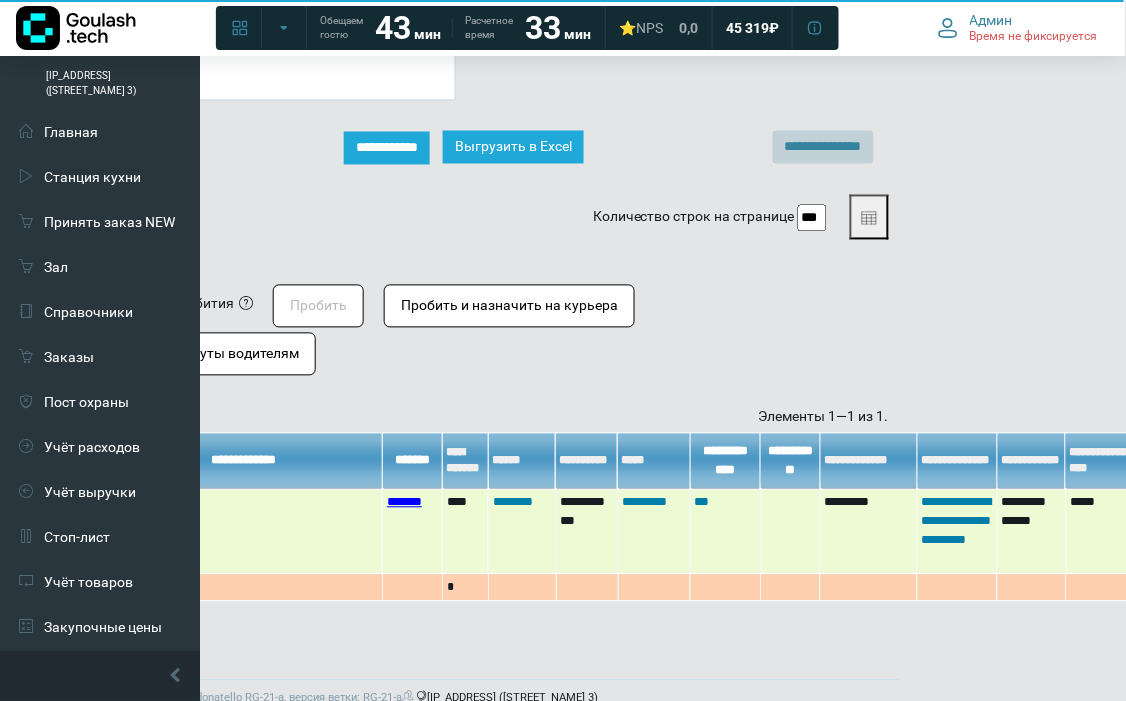 click on "*******" at bounding box center [404, 502] 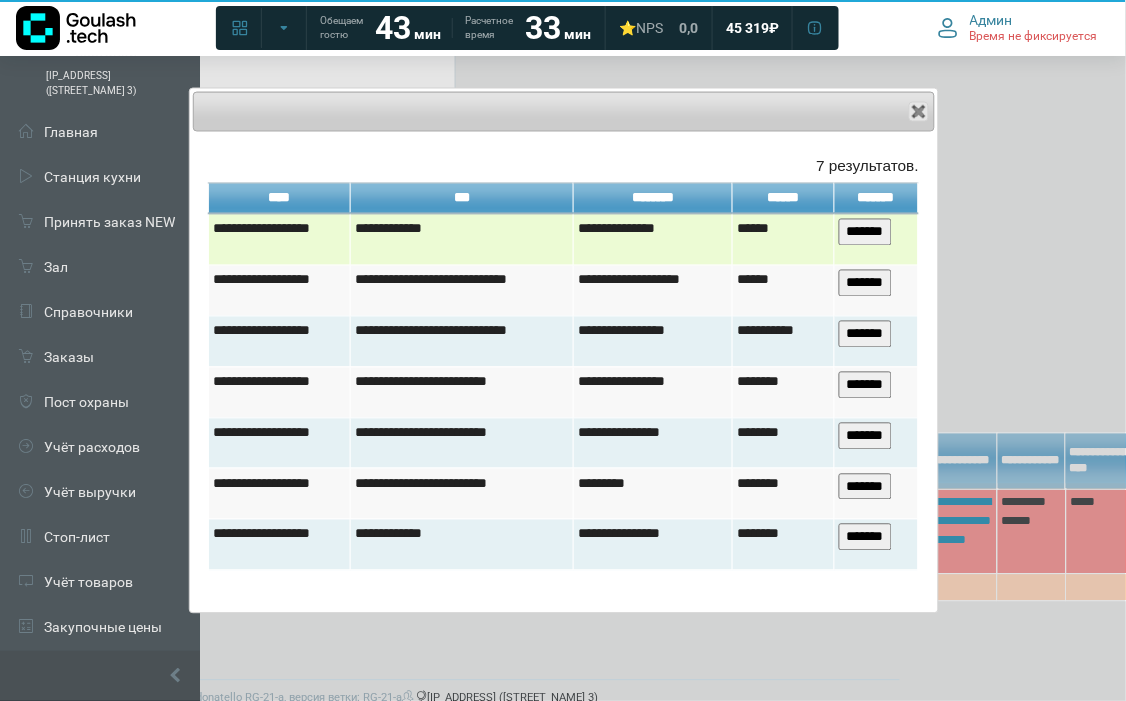 click on "*******" at bounding box center [865, 232] 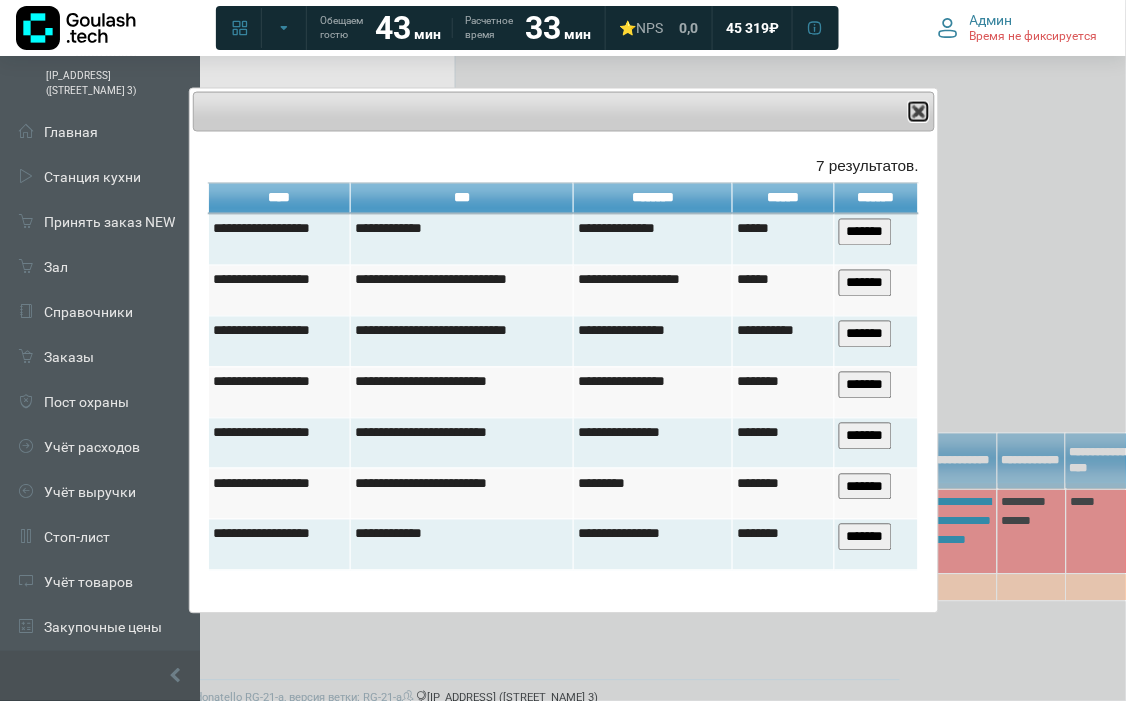 click at bounding box center [919, 112] 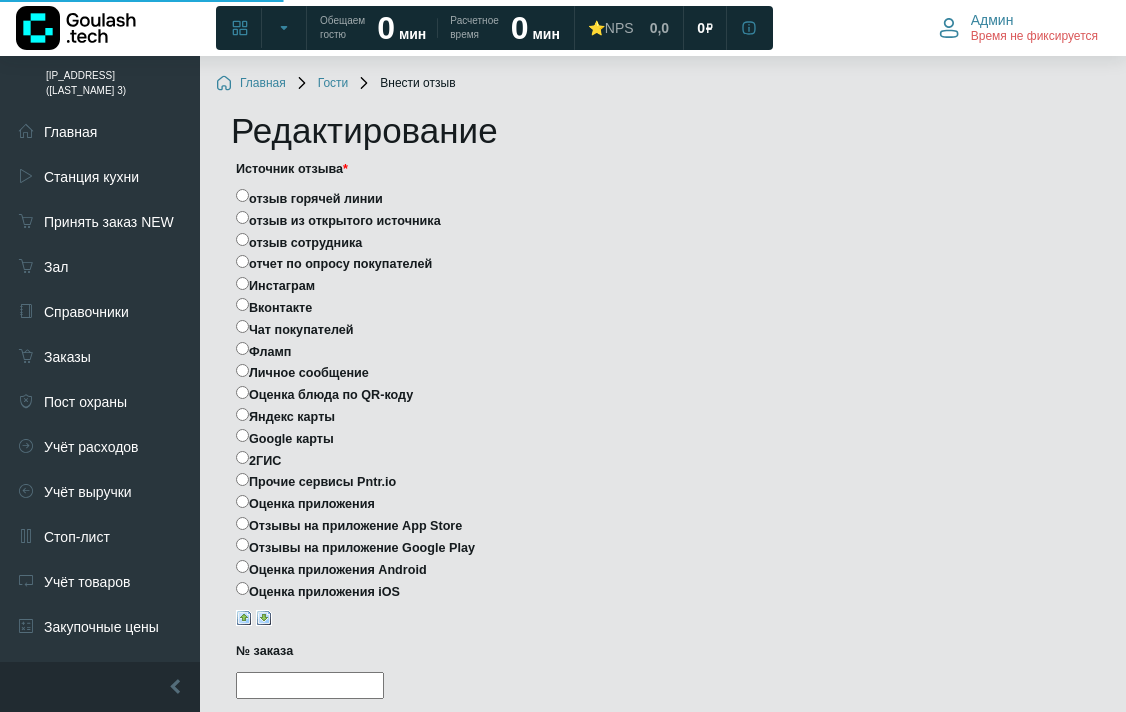 select 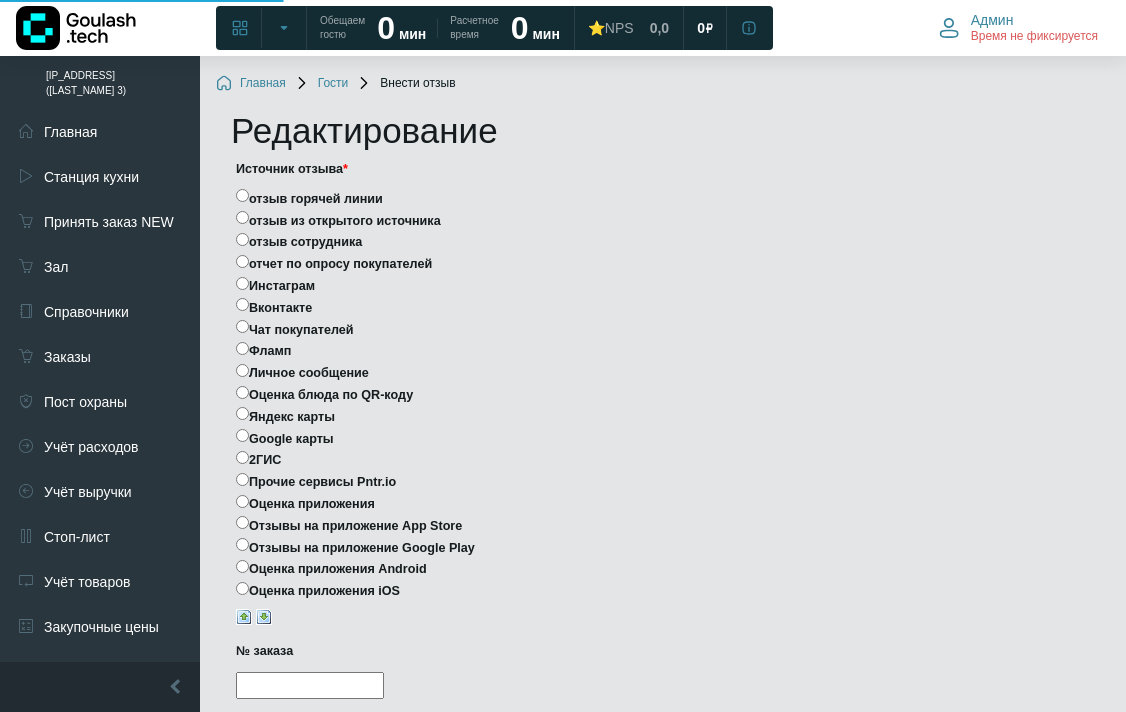 scroll, scrollTop: 0, scrollLeft: 0, axis: both 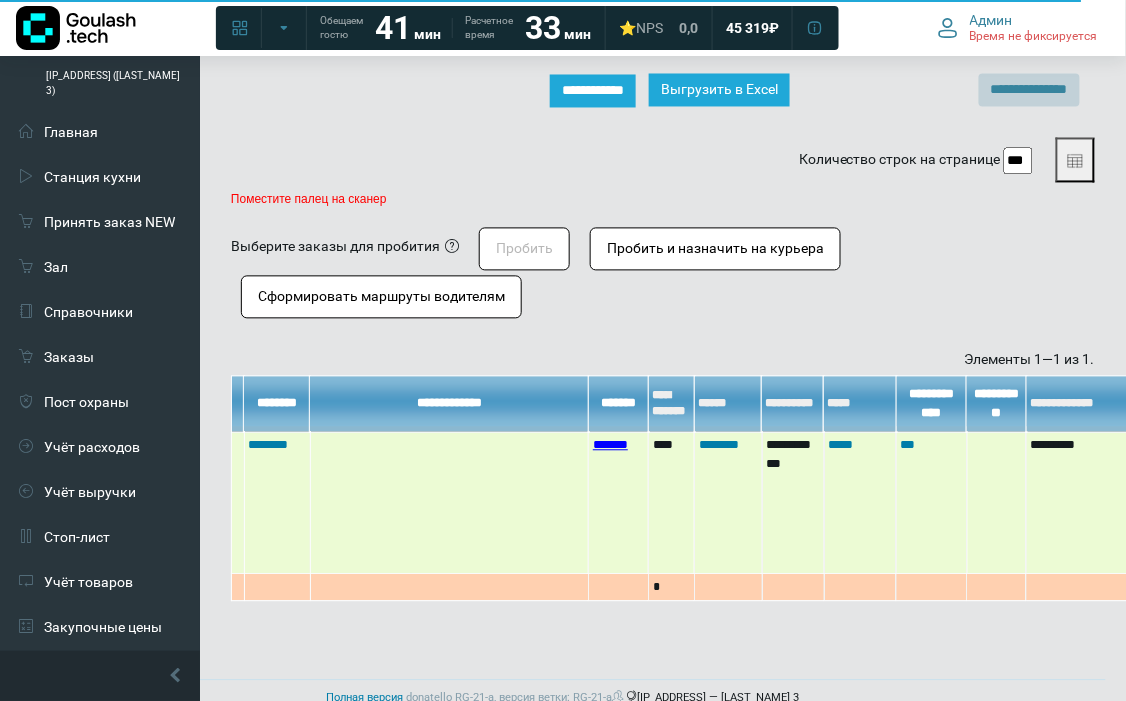 click on "*******" at bounding box center (610, 445) 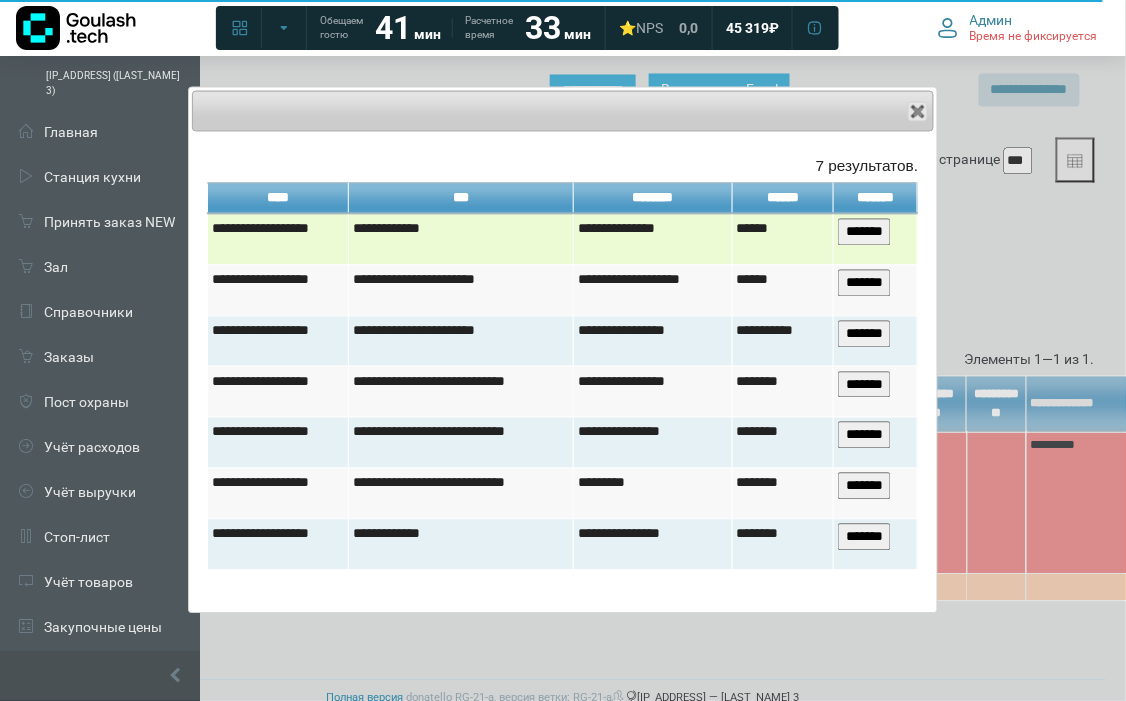 click on "*******" at bounding box center [864, 232] 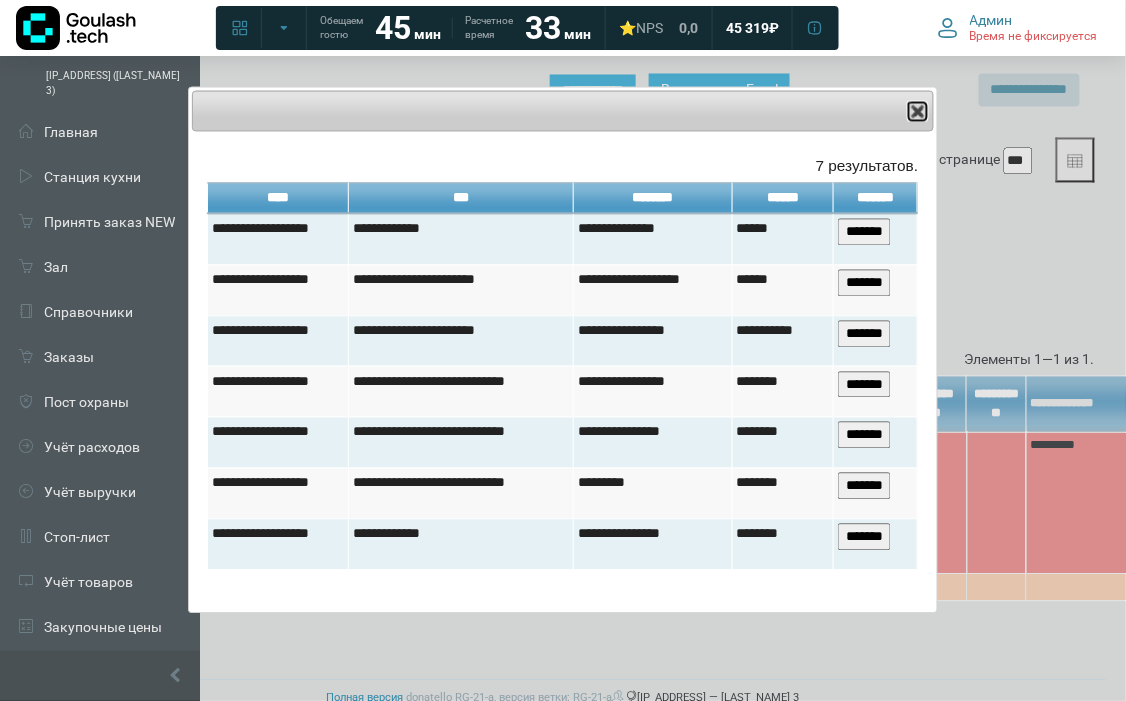 click at bounding box center [918, 112] 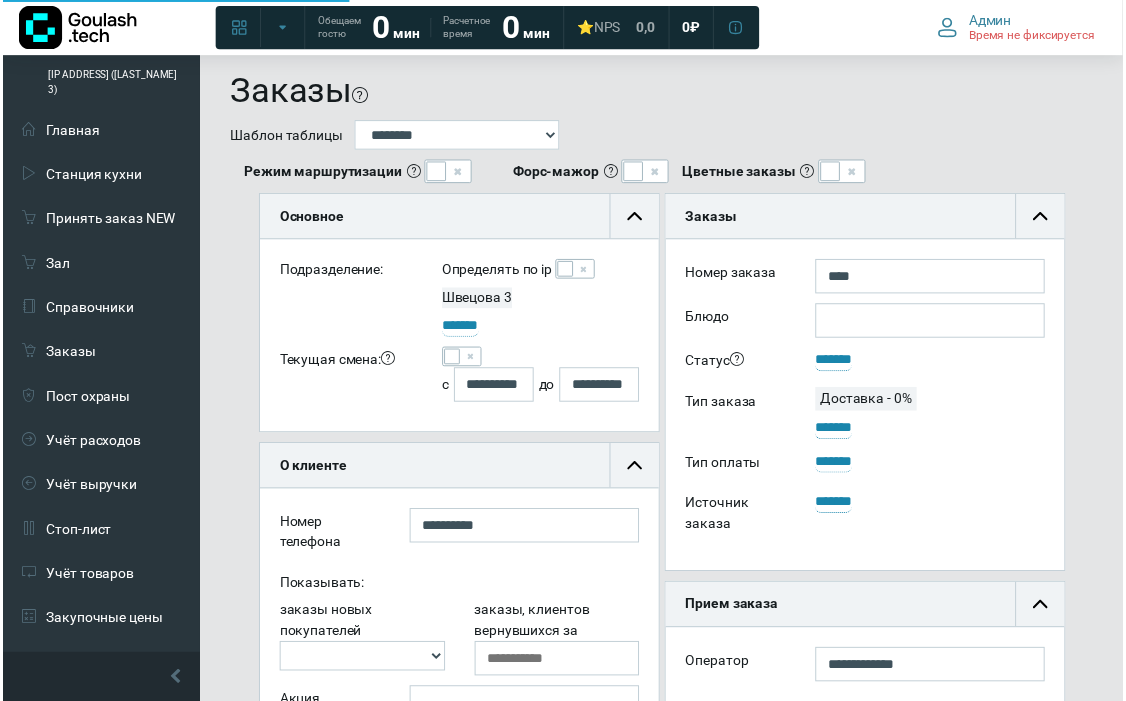 scroll, scrollTop: 781, scrollLeft: 0, axis: vertical 